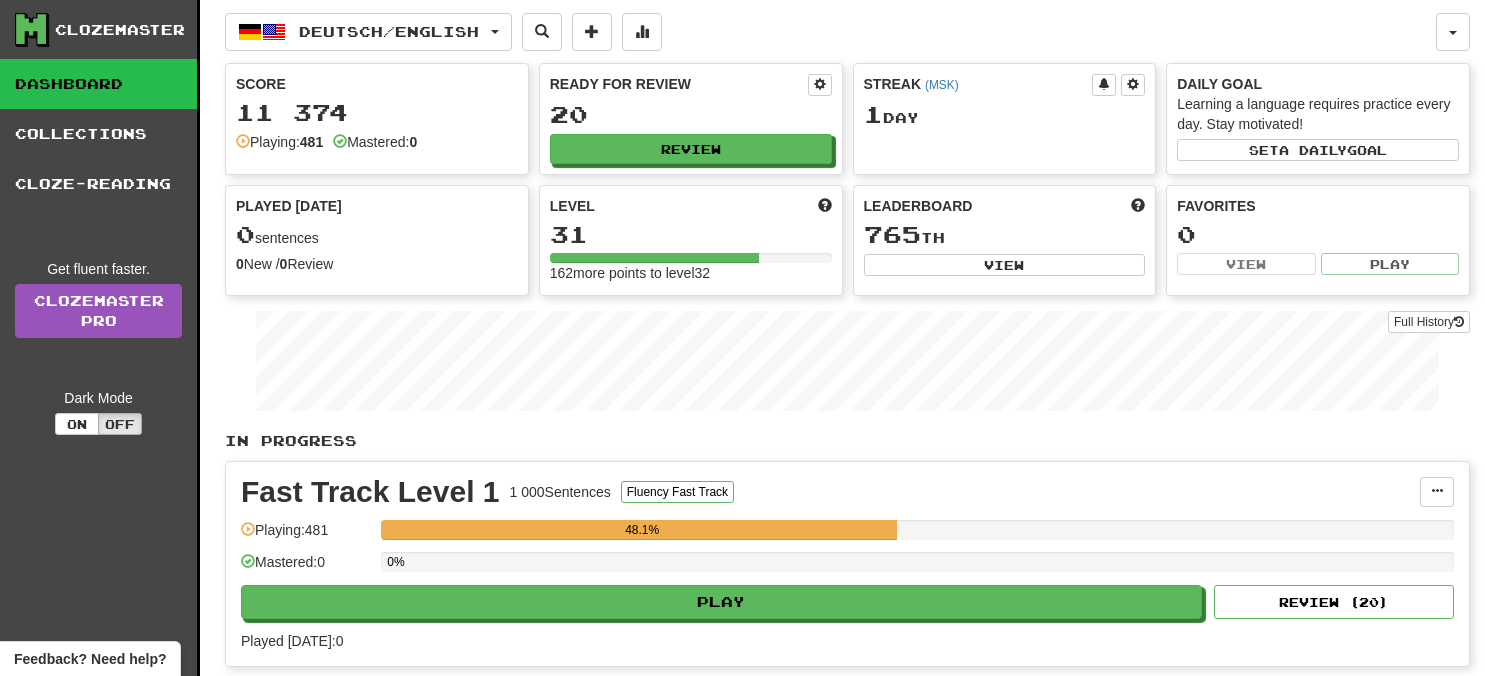 scroll, scrollTop: 0, scrollLeft: 0, axis: both 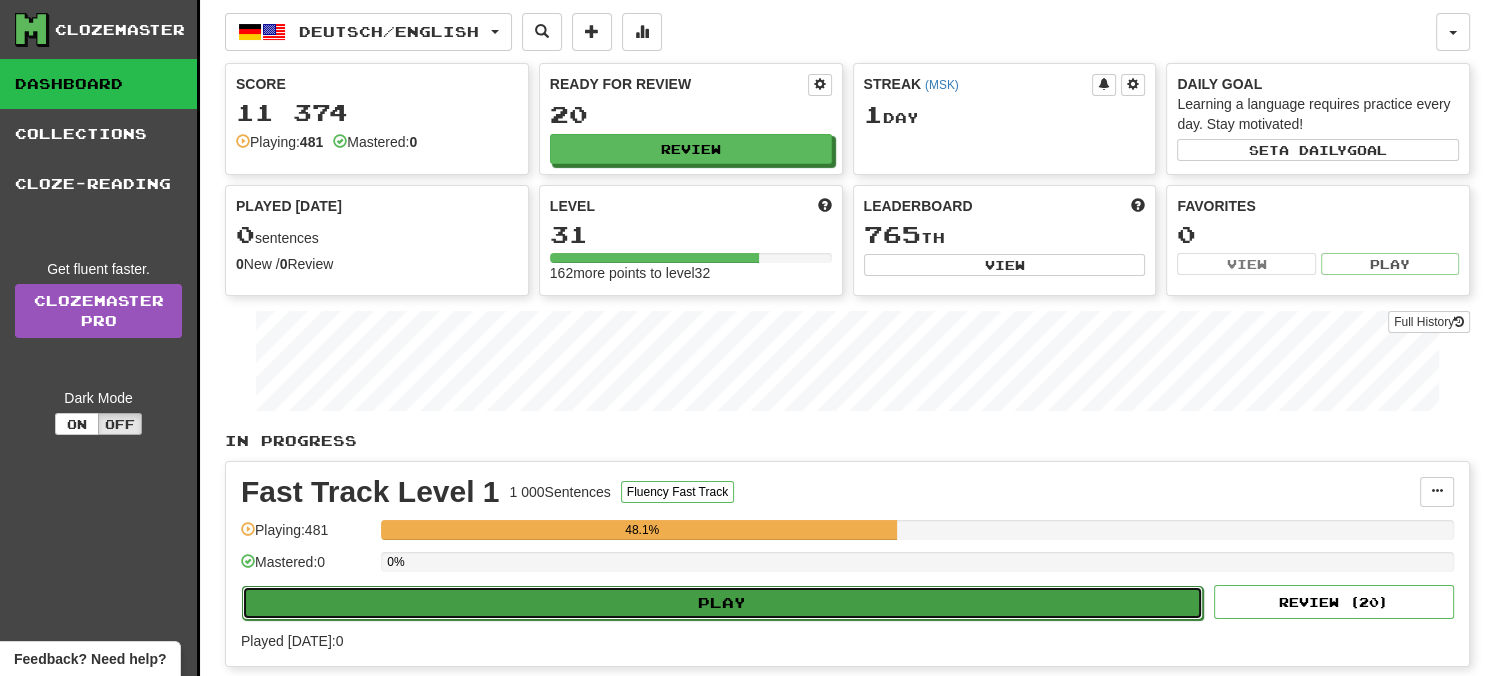 click on "Play" at bounding box center [722, 603] 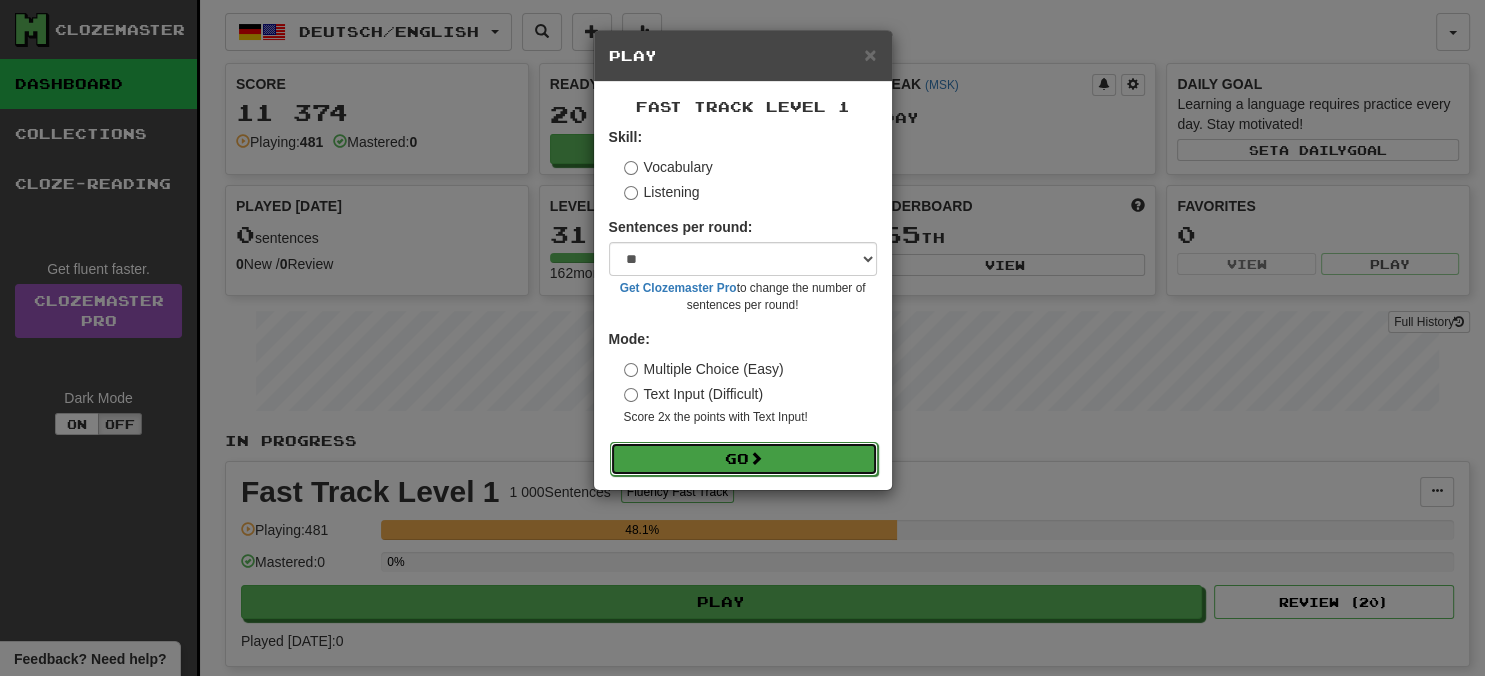 click on "Go" at bounding box center [744, 459] 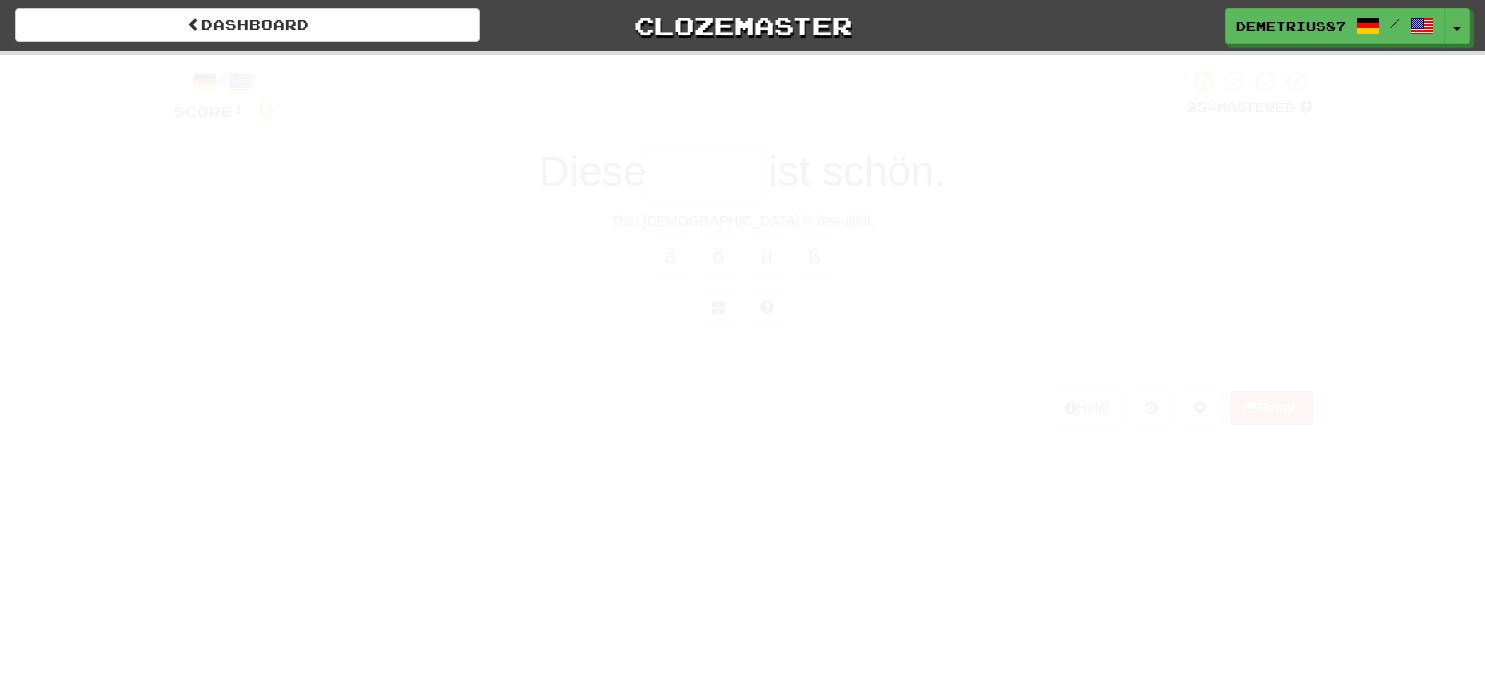 scroll, scrollTop: 0, scrollLeft: 0, axis: both 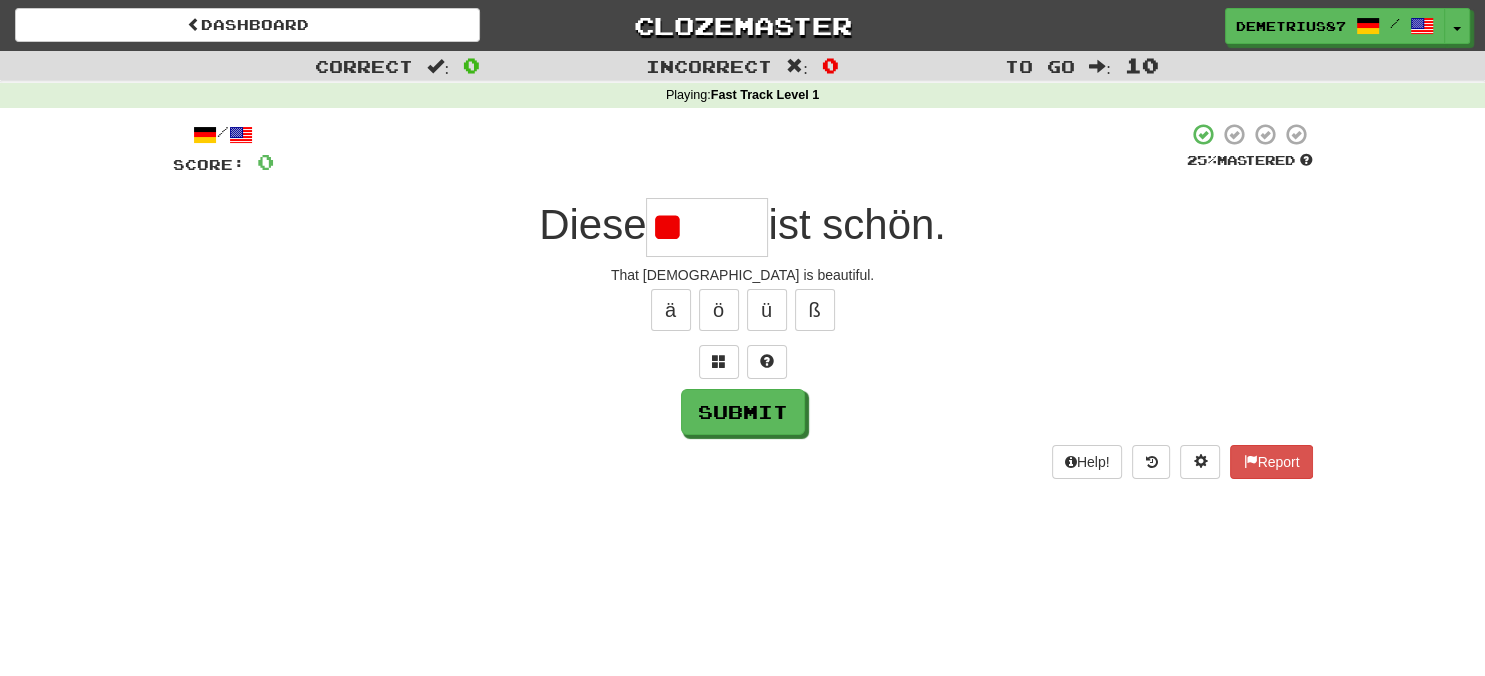 type on "*" 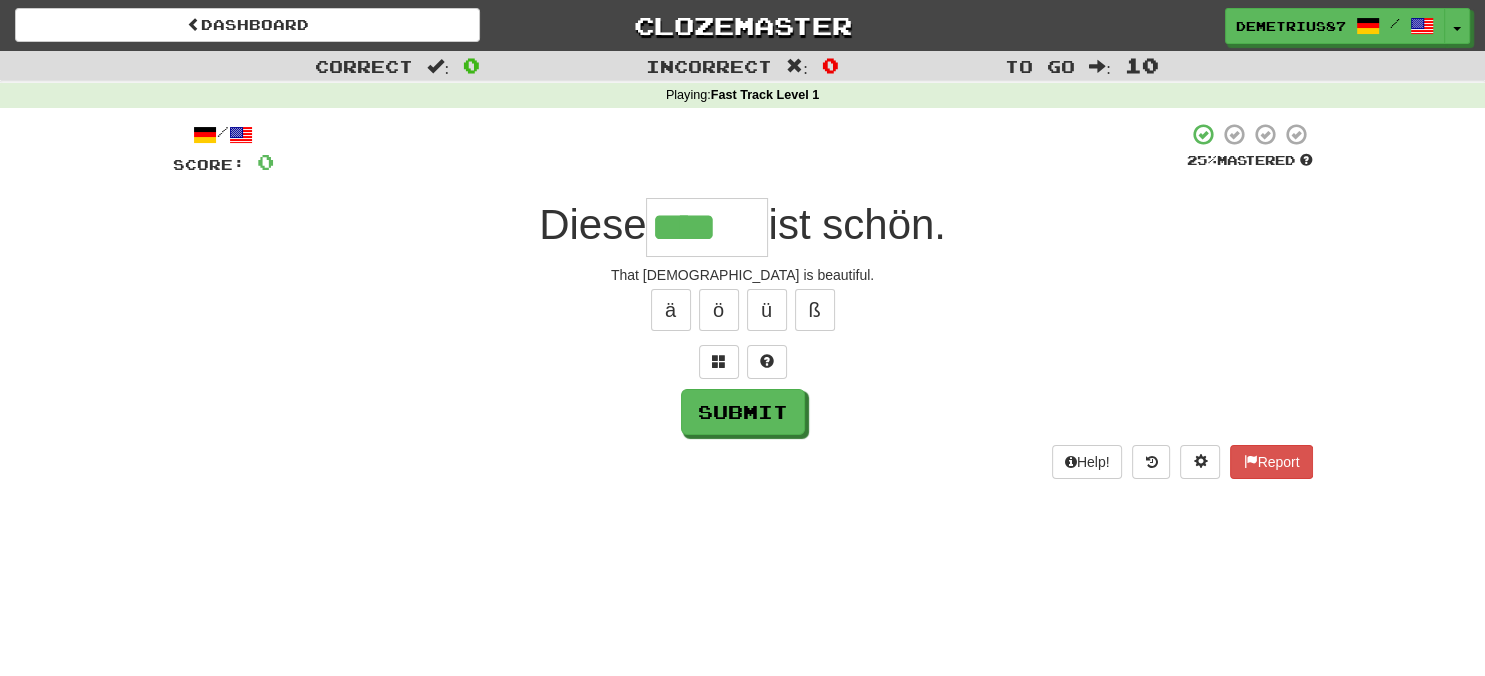 type on "****" 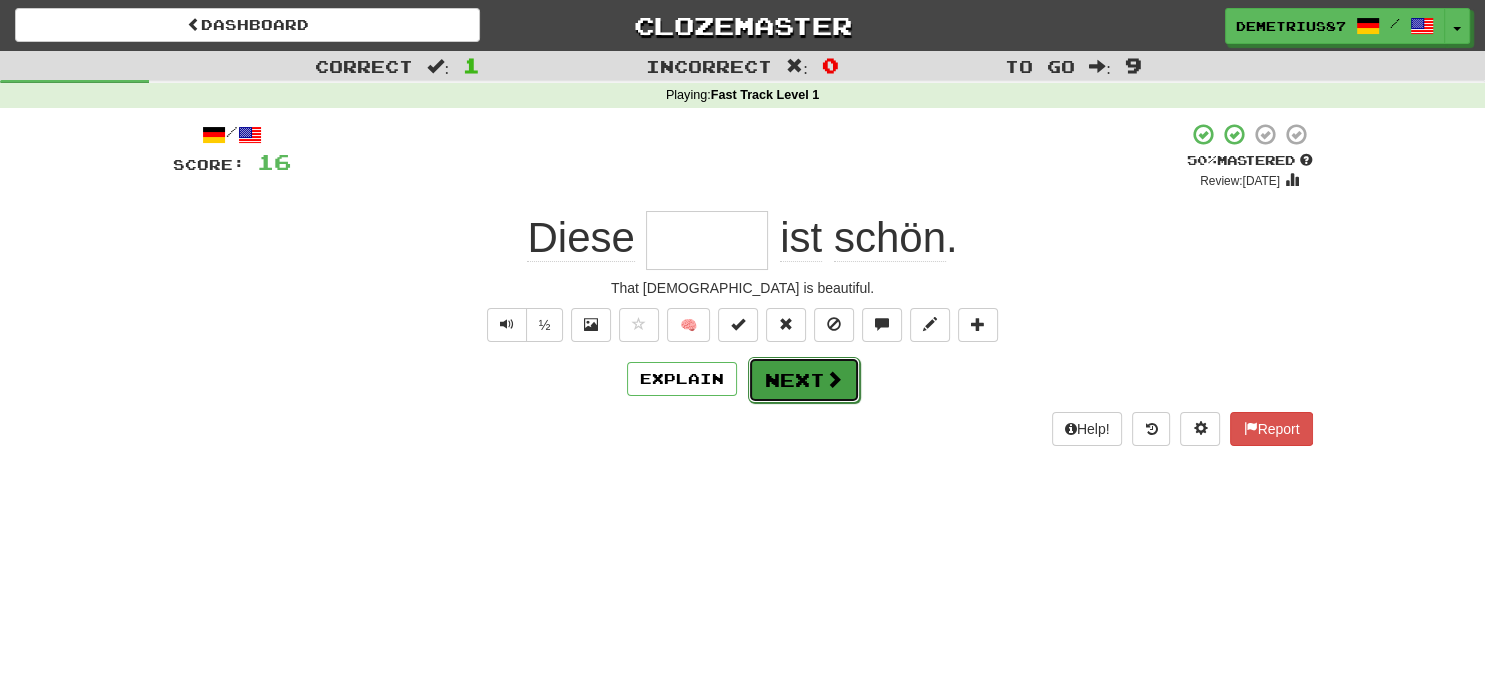 click on "Next" at bounding box center [804, 380] 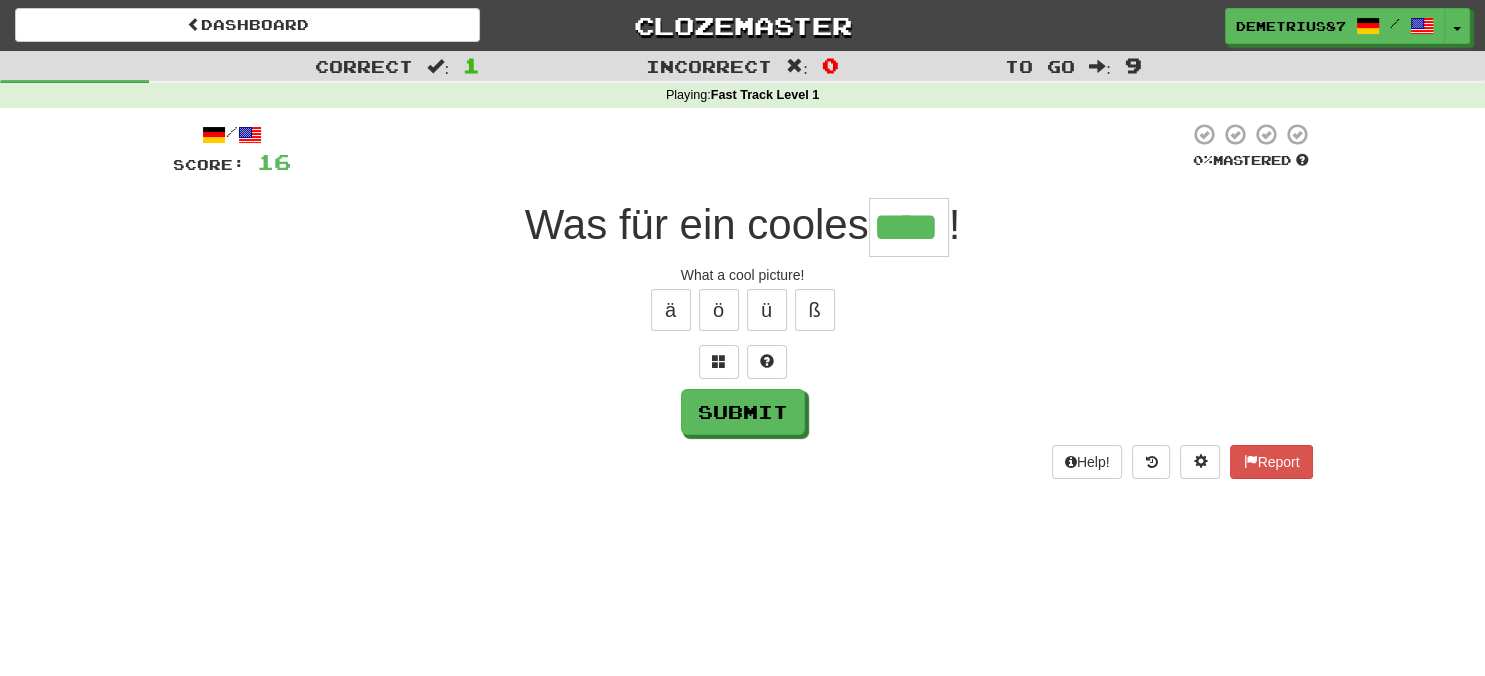 type on "****" 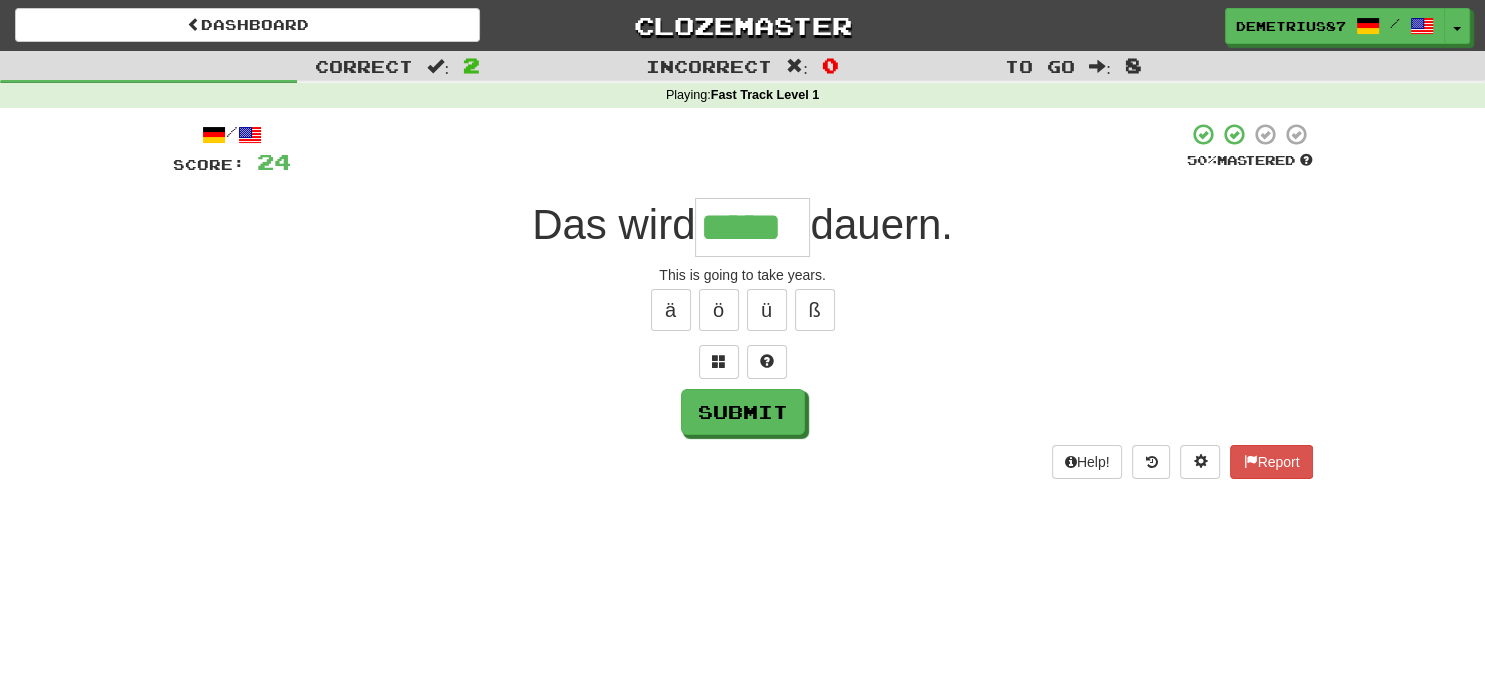 type on "*****" 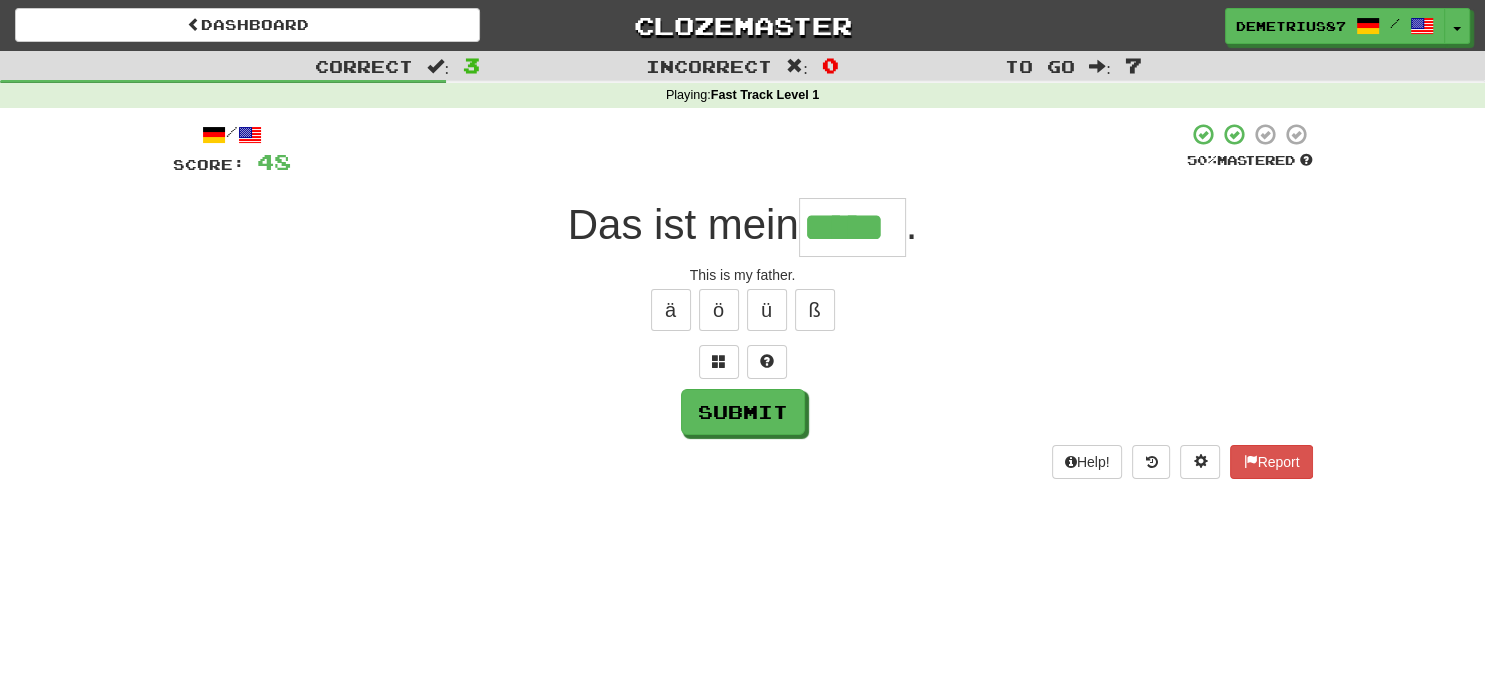 type on "*****" 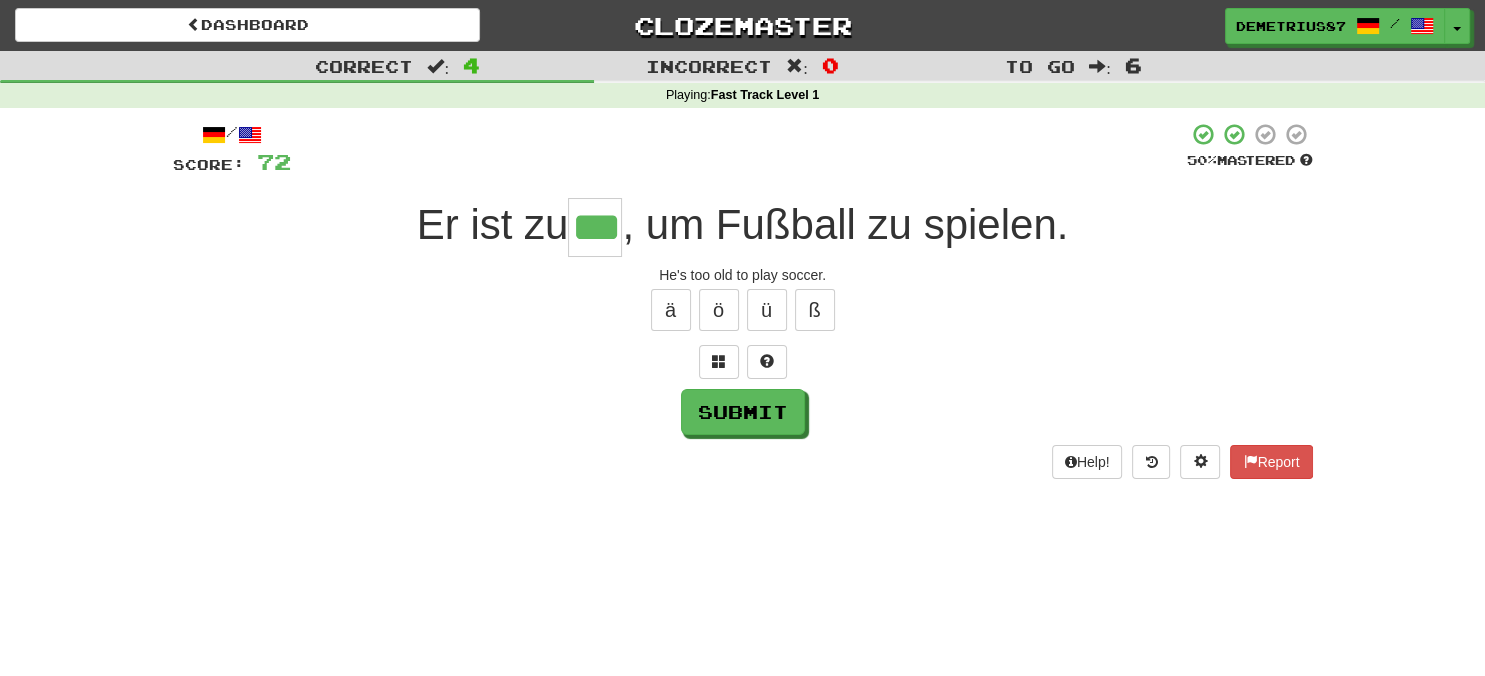type on "***" 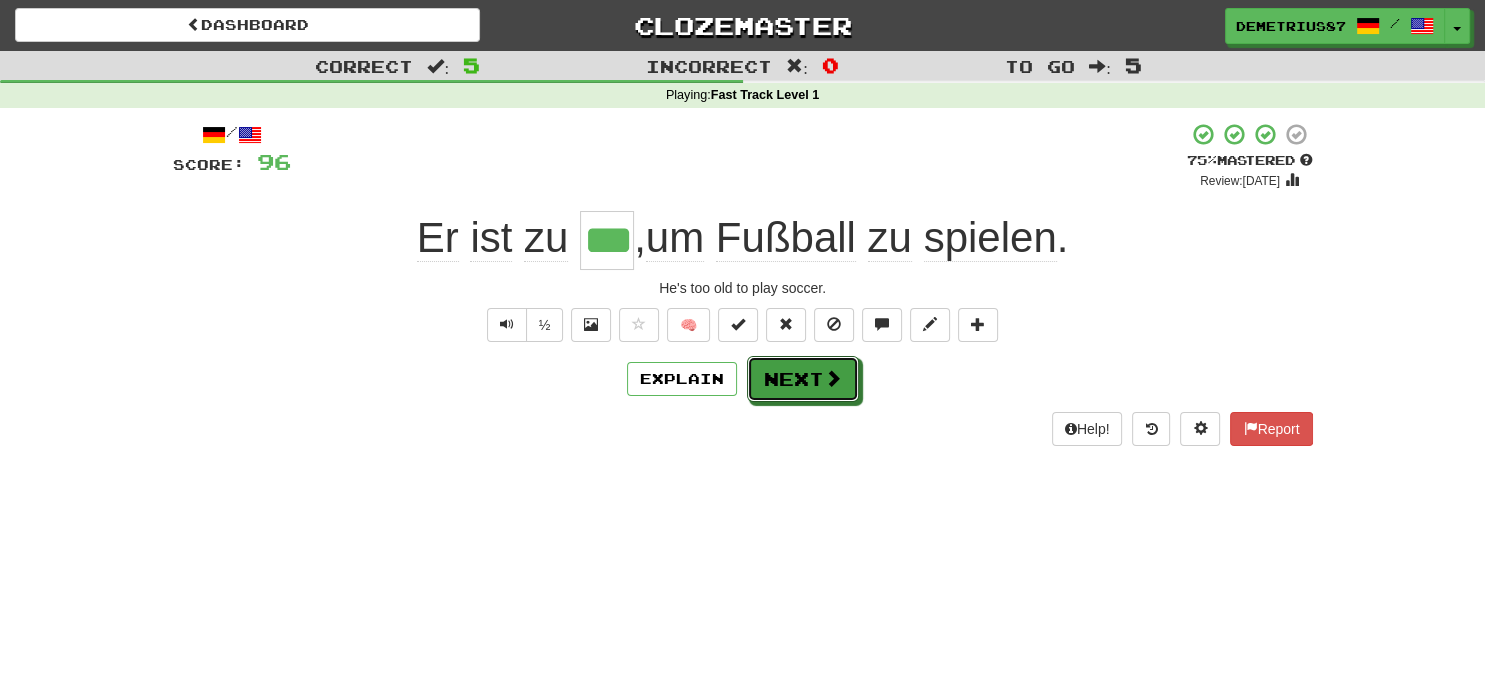 click on "Next" at bounding box center [803, 379] 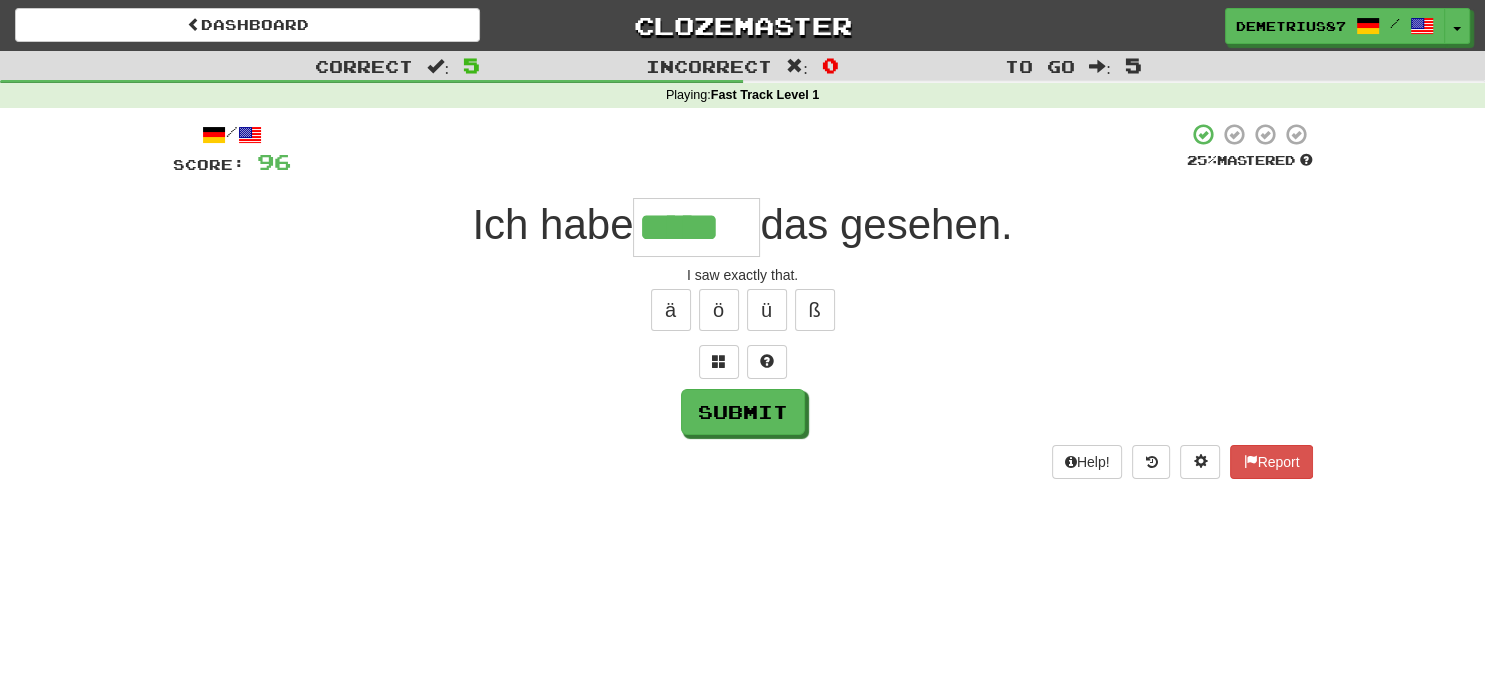 type on "*****" 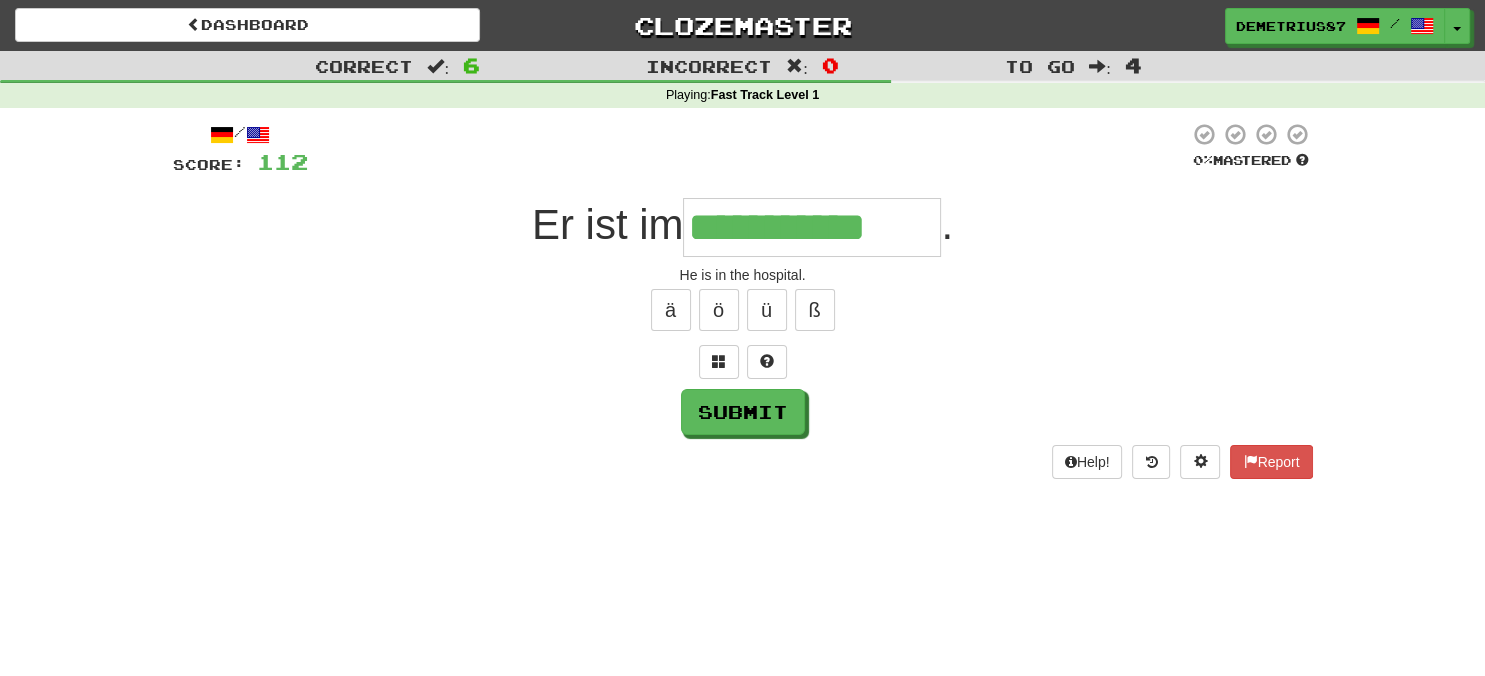type on "**********" 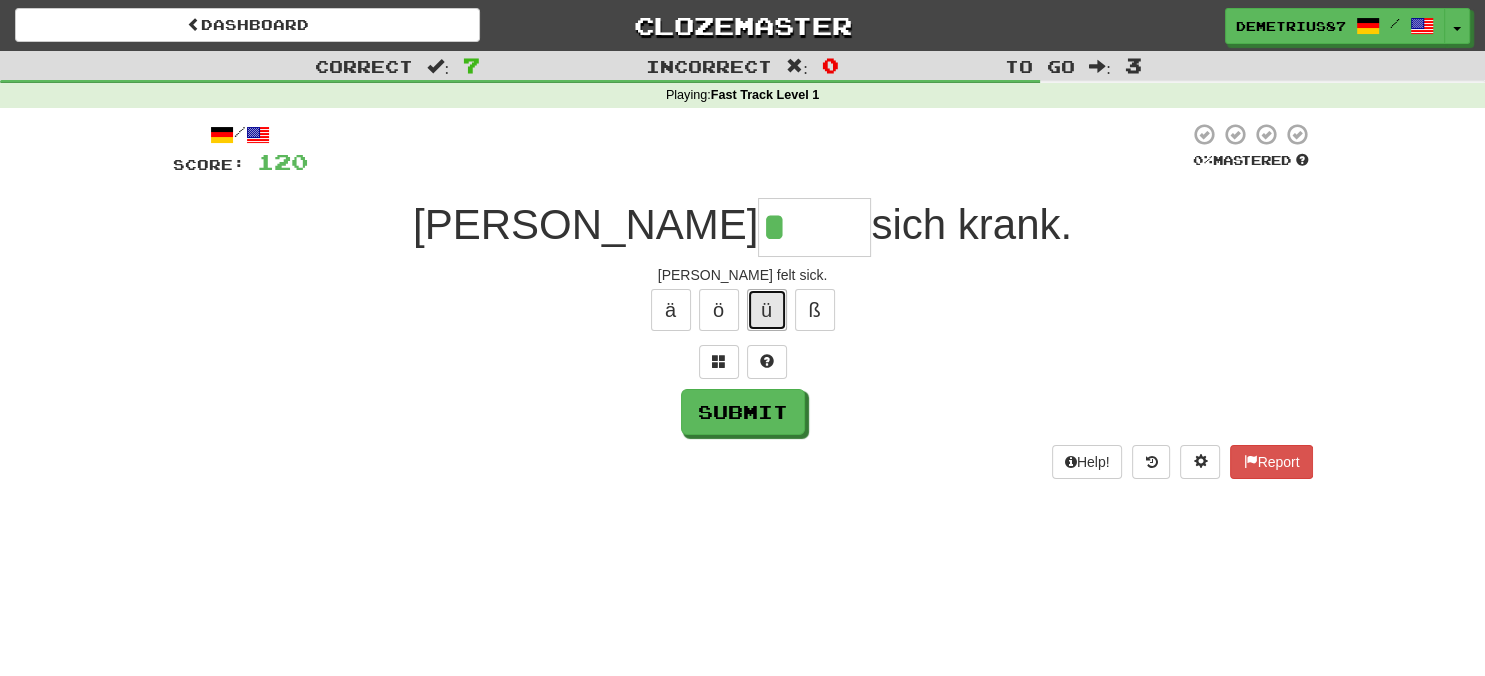 click on "ü" at bounding box center [767, 310] 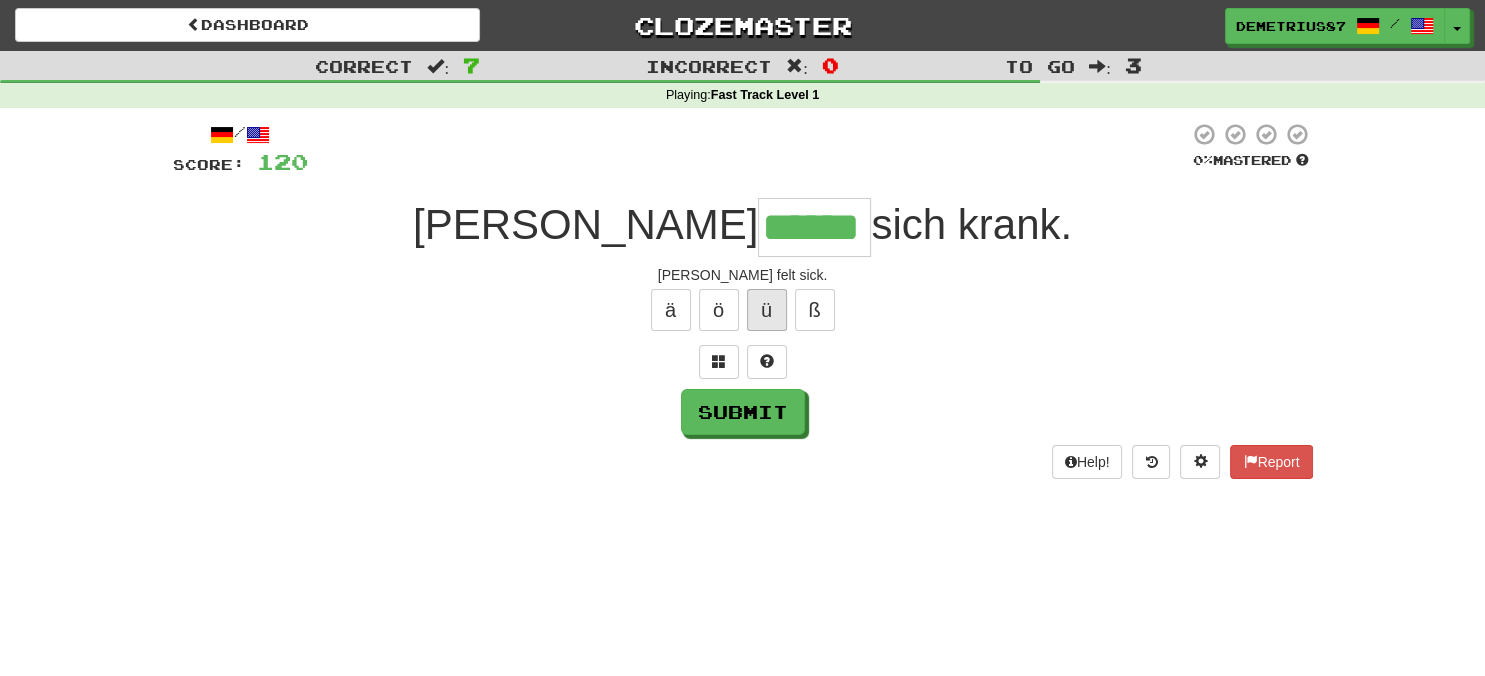 type on "******" 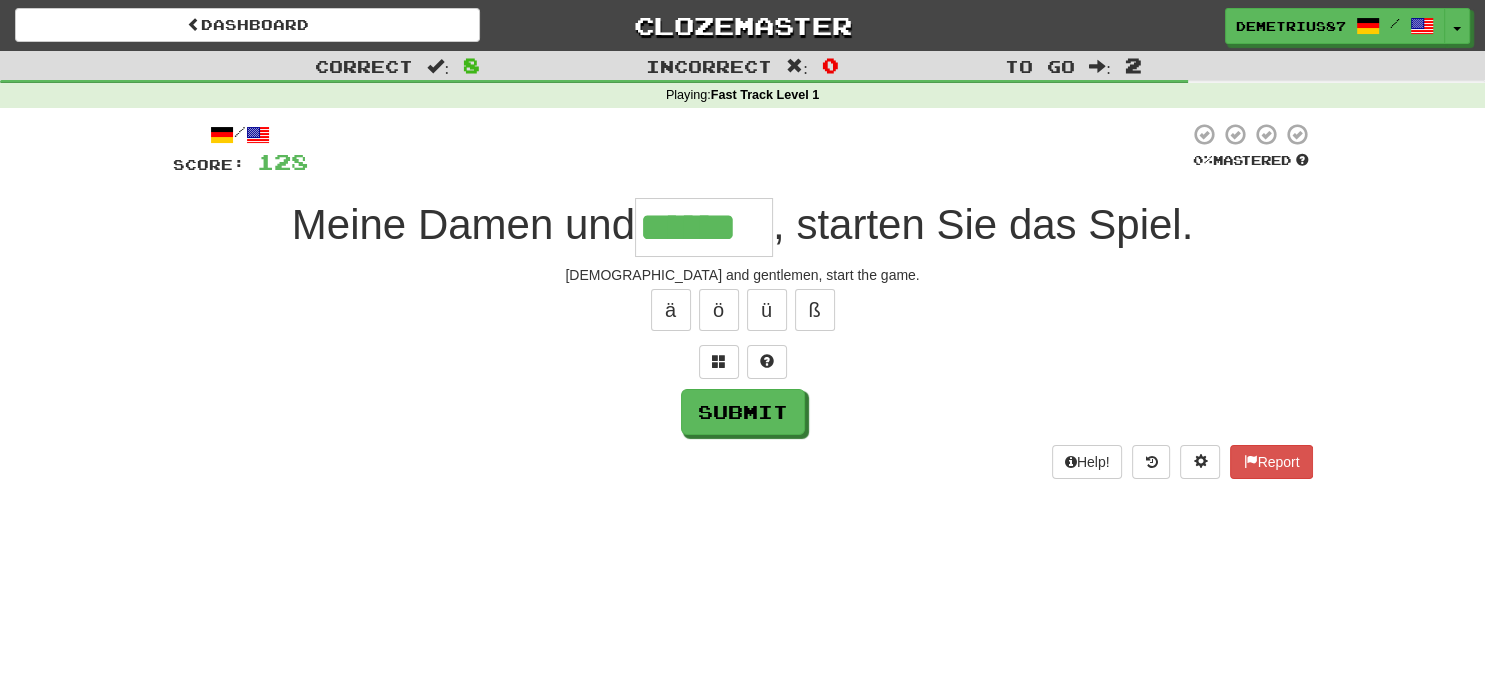 type on "******" 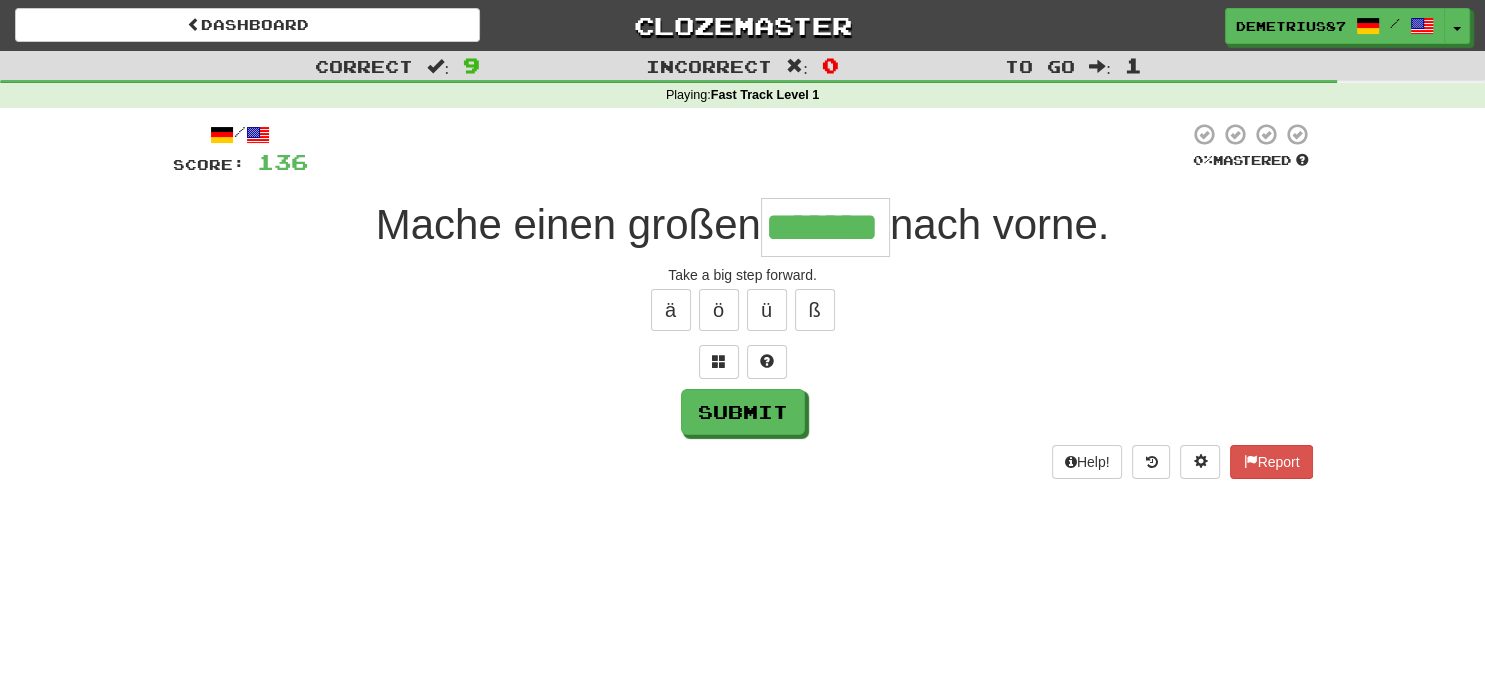 type on "*******" 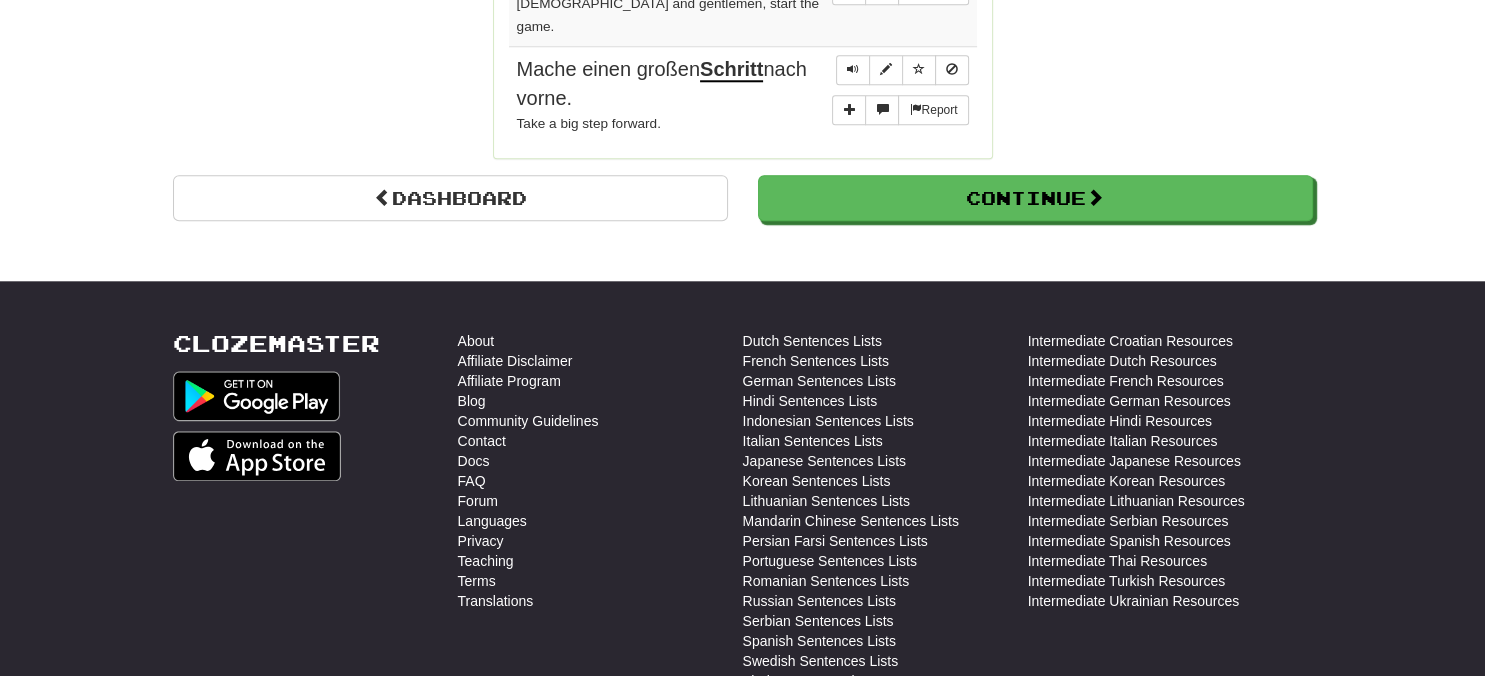 scroll, scrollTop: 1689, scrollLeft: 0, axis: vertical 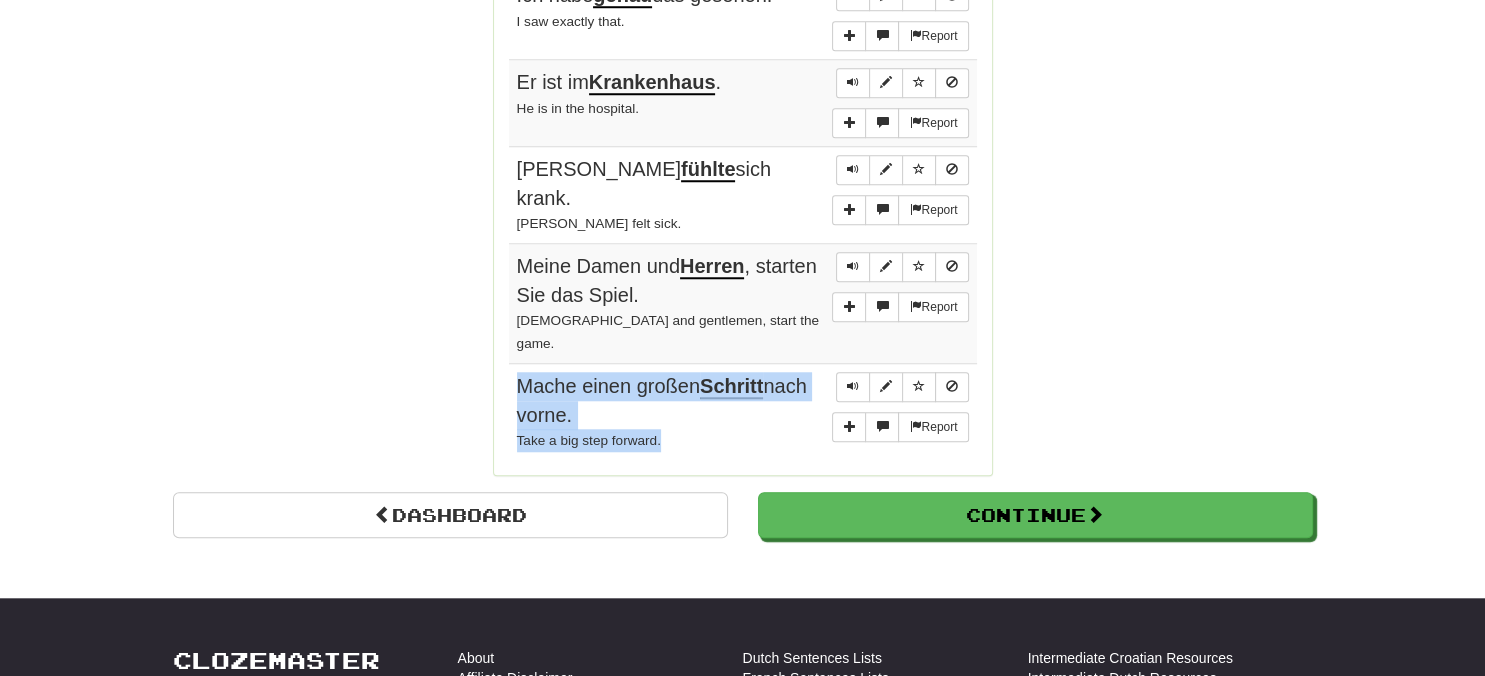 drag, startPoint x: 517, startPoint y: 337, endPoint x: 690, endPoint y: 396, distance: 182.78403 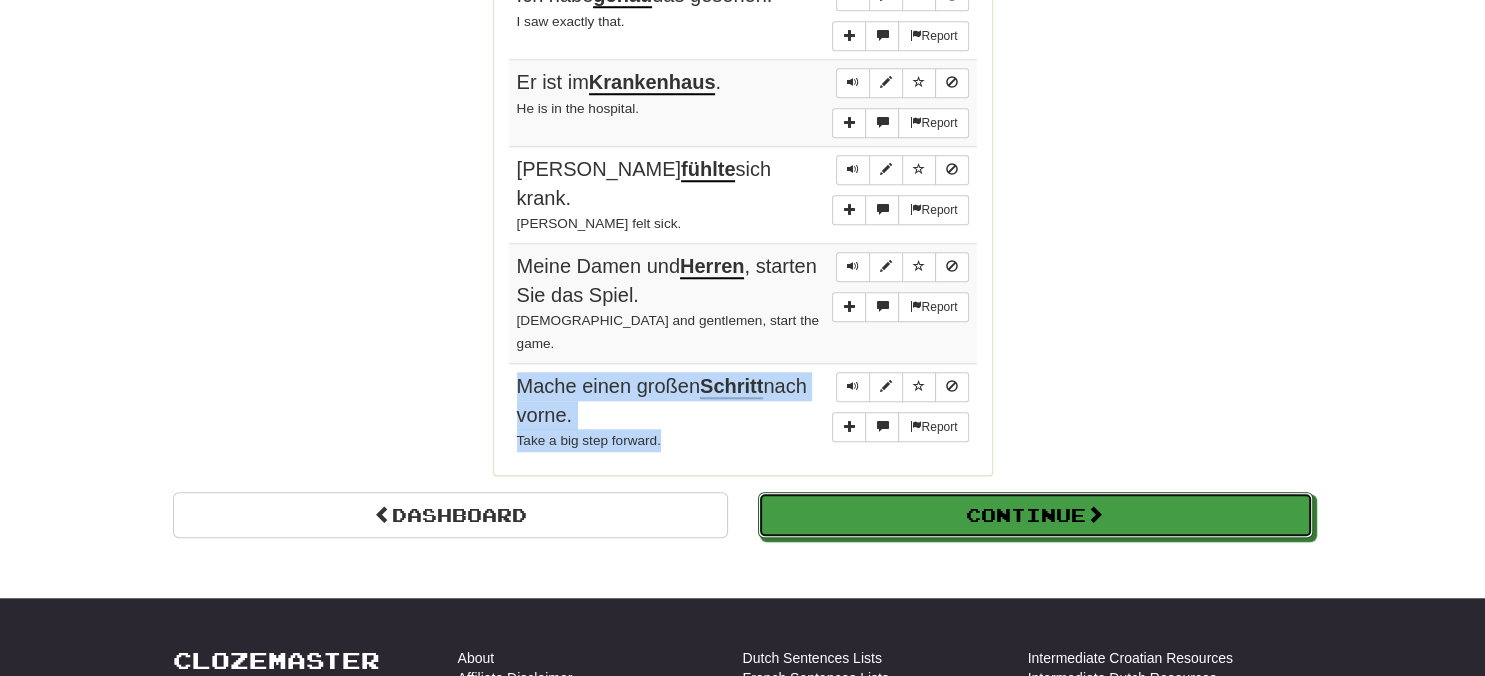 click on "Continue" at bounding box center (1035, 515) 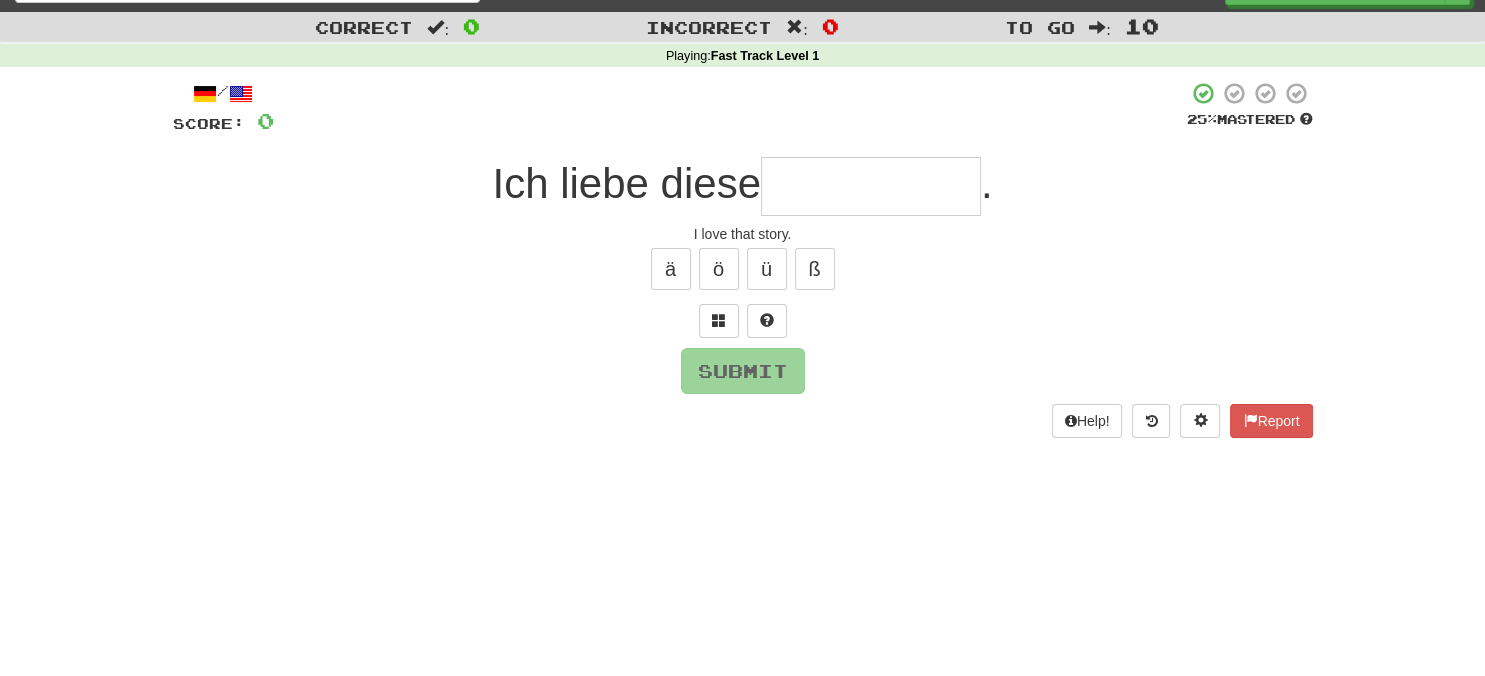 scroll, scrollTop: 2, scrollLeft: 0, axis: vertical 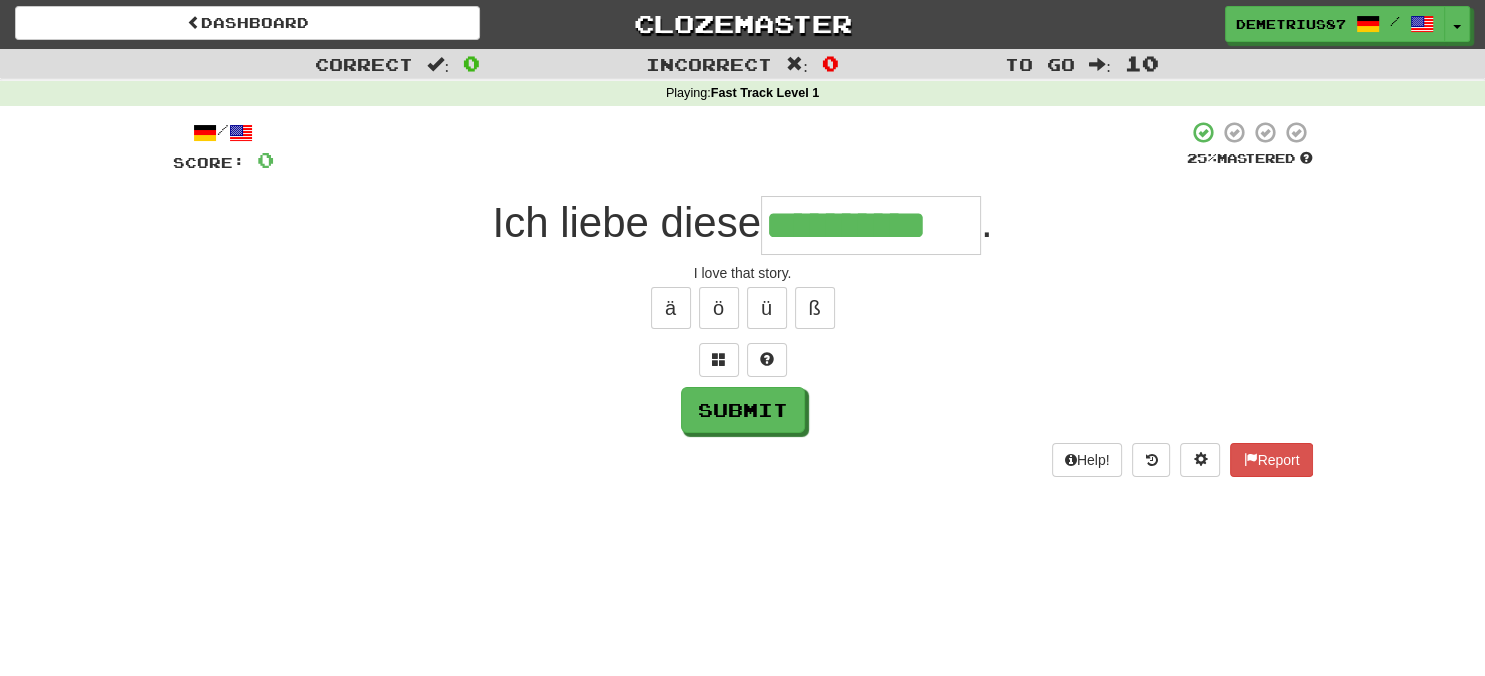 type on "**********" 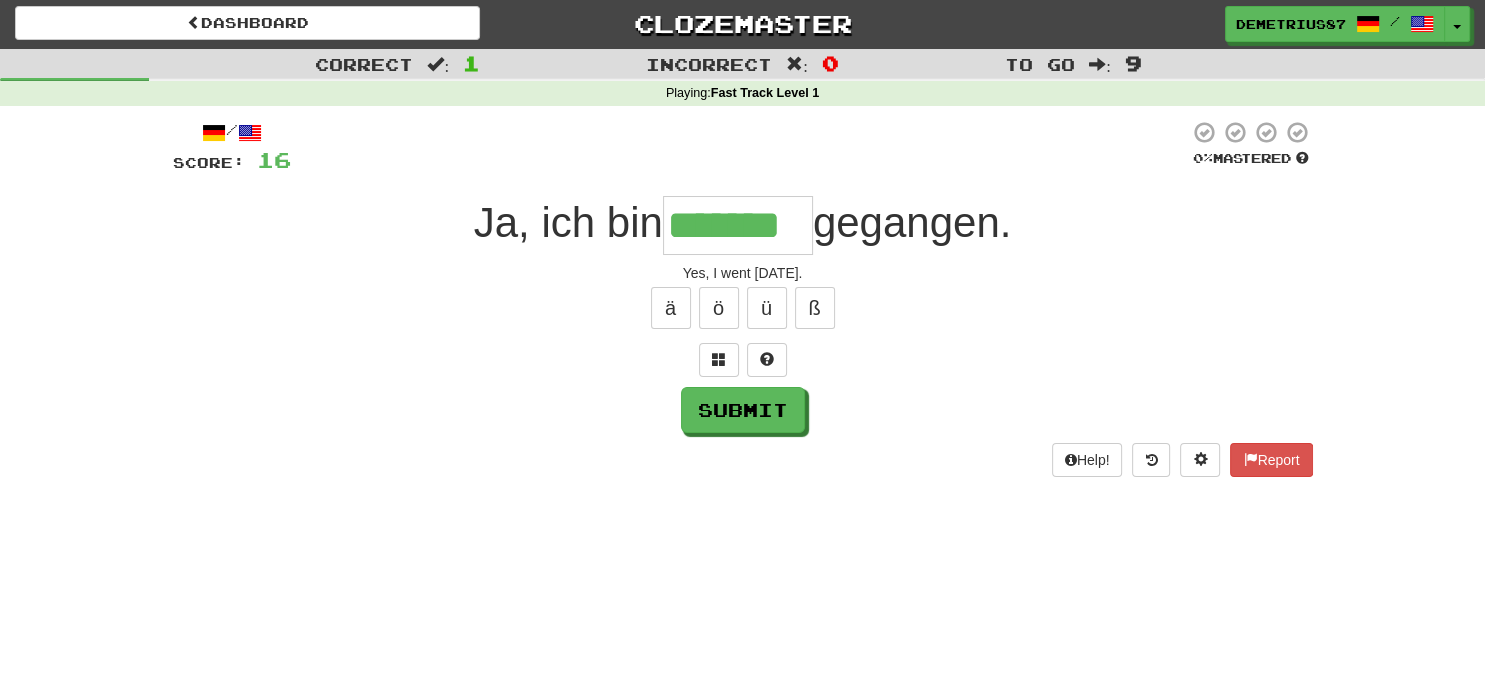 type on "*******" 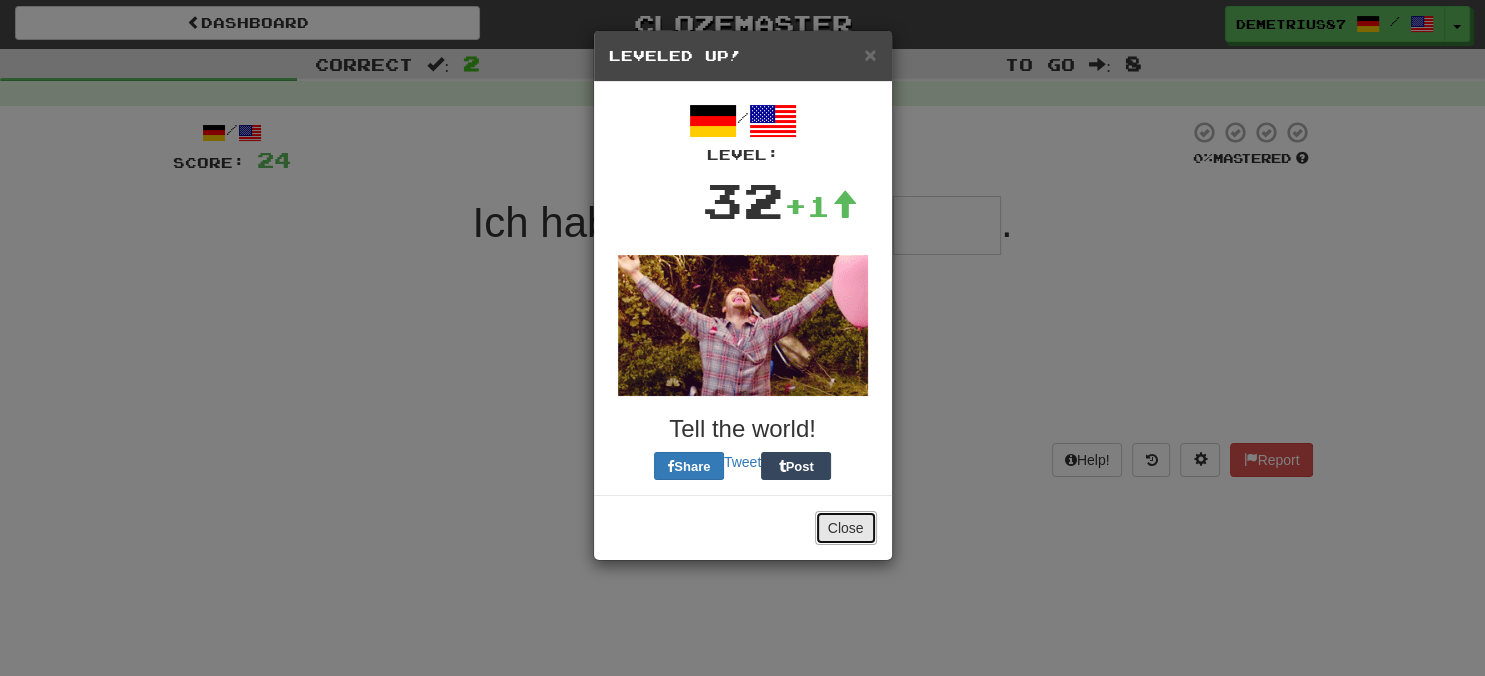 click on "Close" at bounding box center (846, 528) 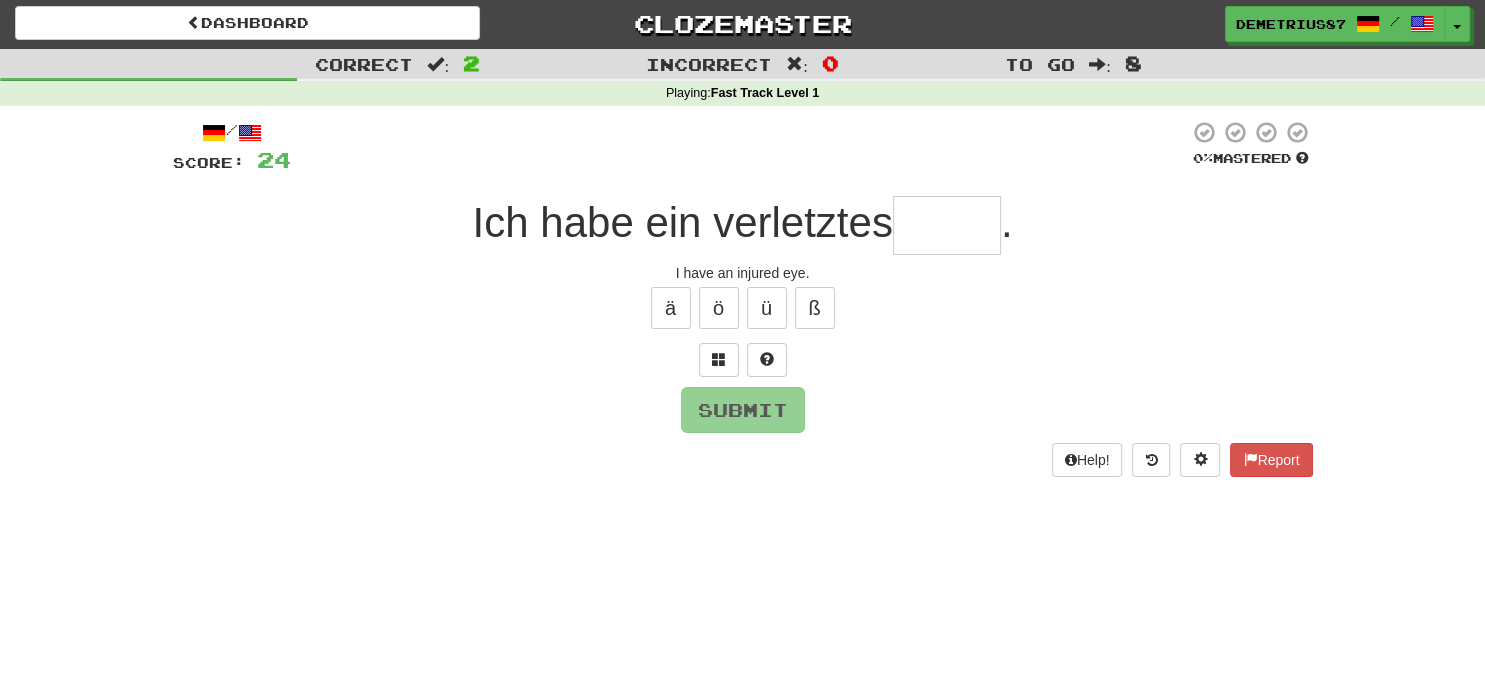 click at bounding box center (947, 225) 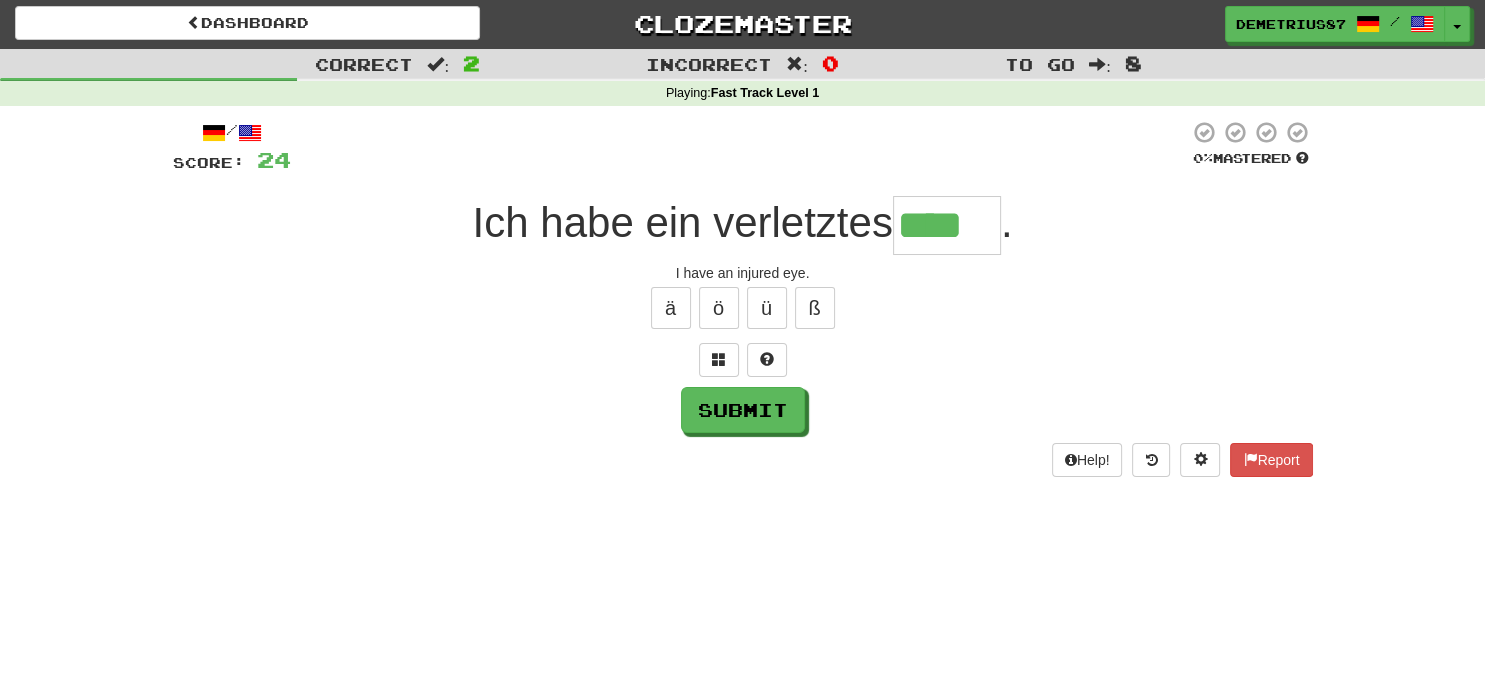 type on "****" 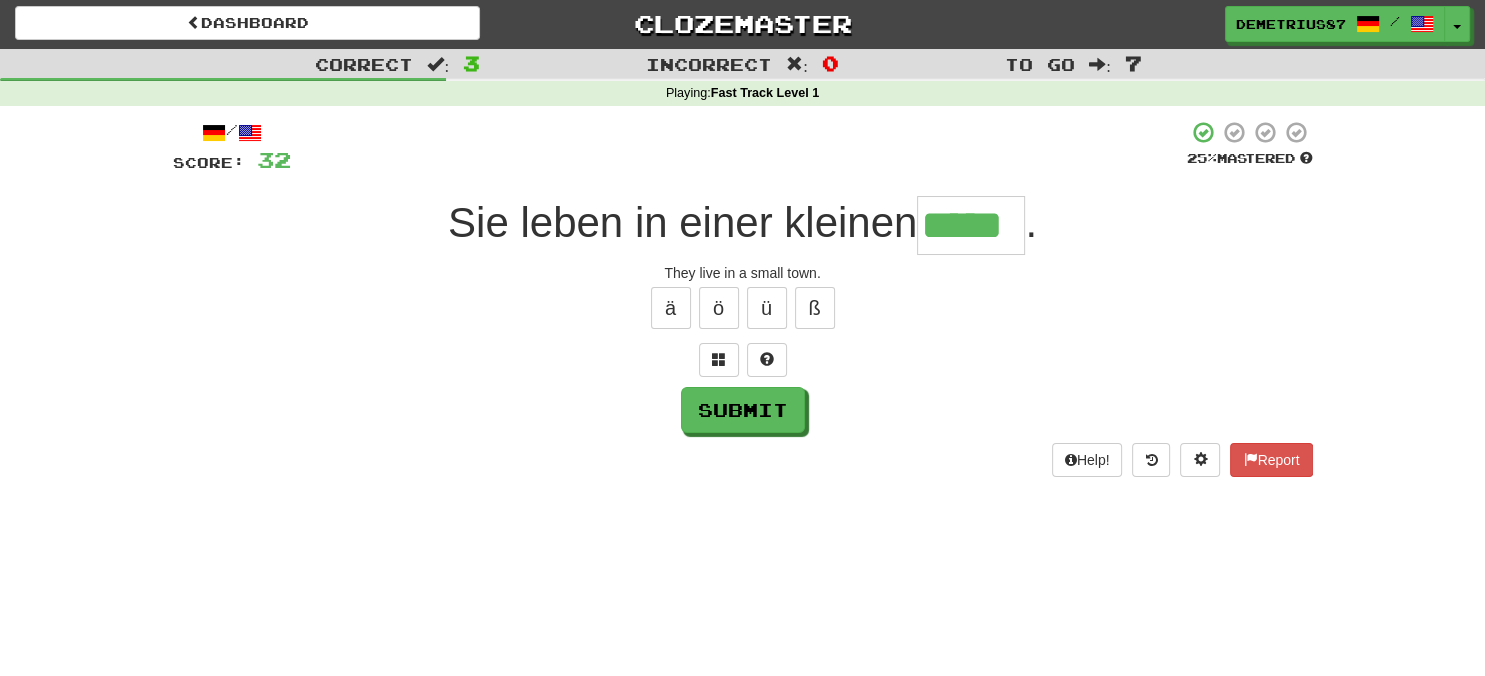 type on "*****" 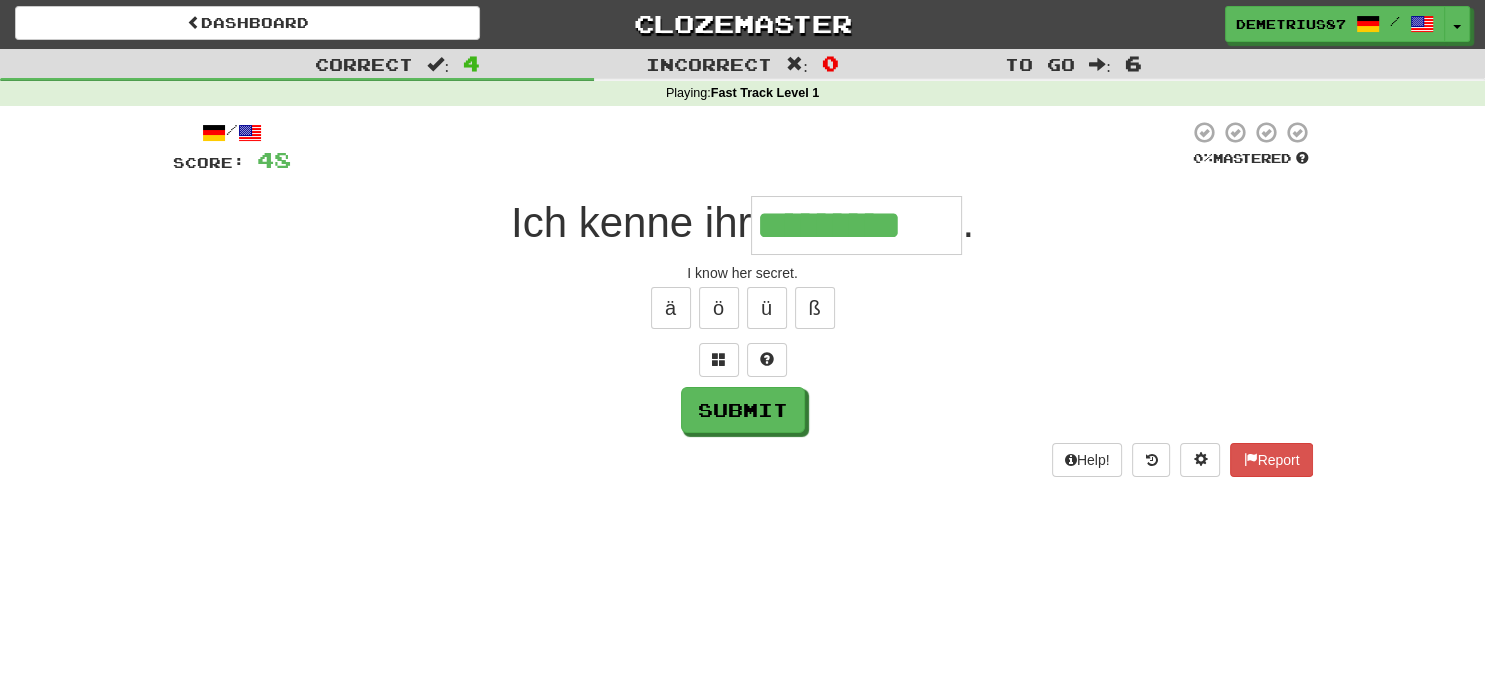 type on "*********" 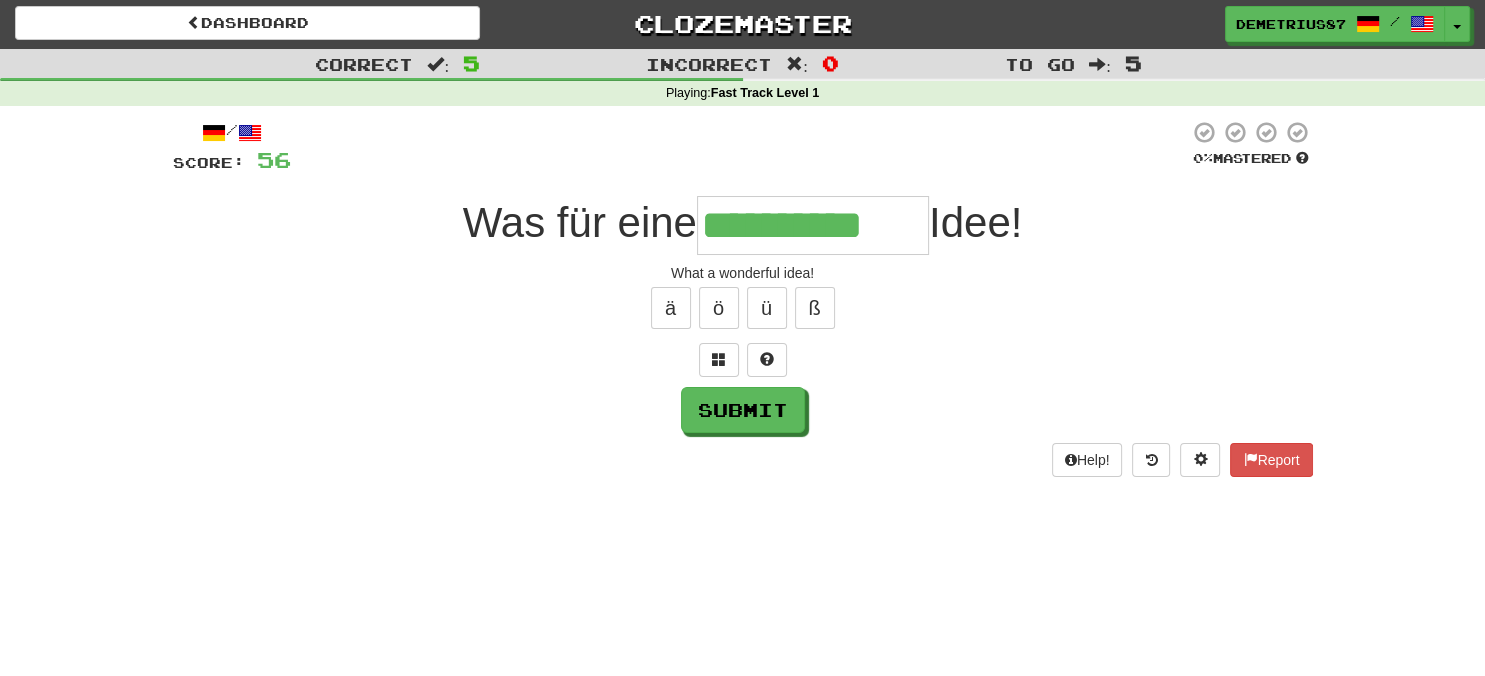 type on "**********" 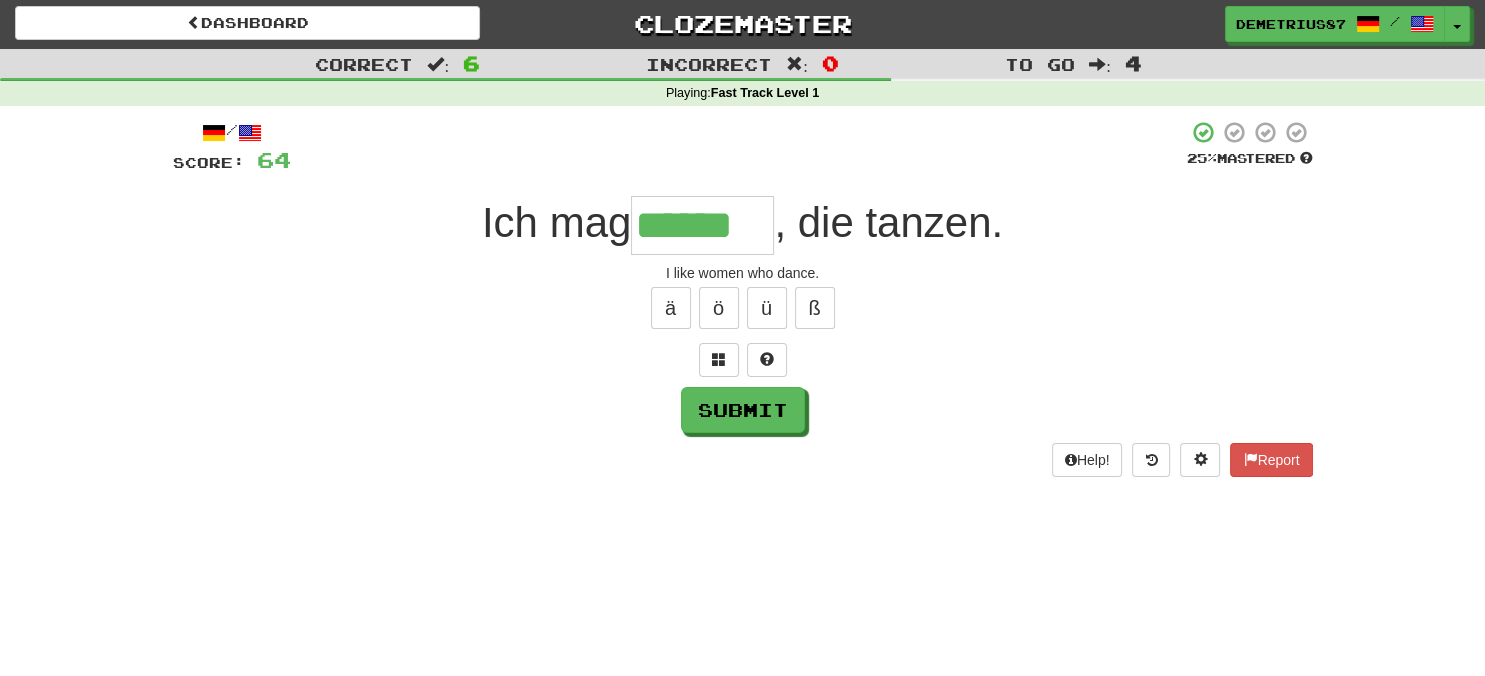 type on "******" 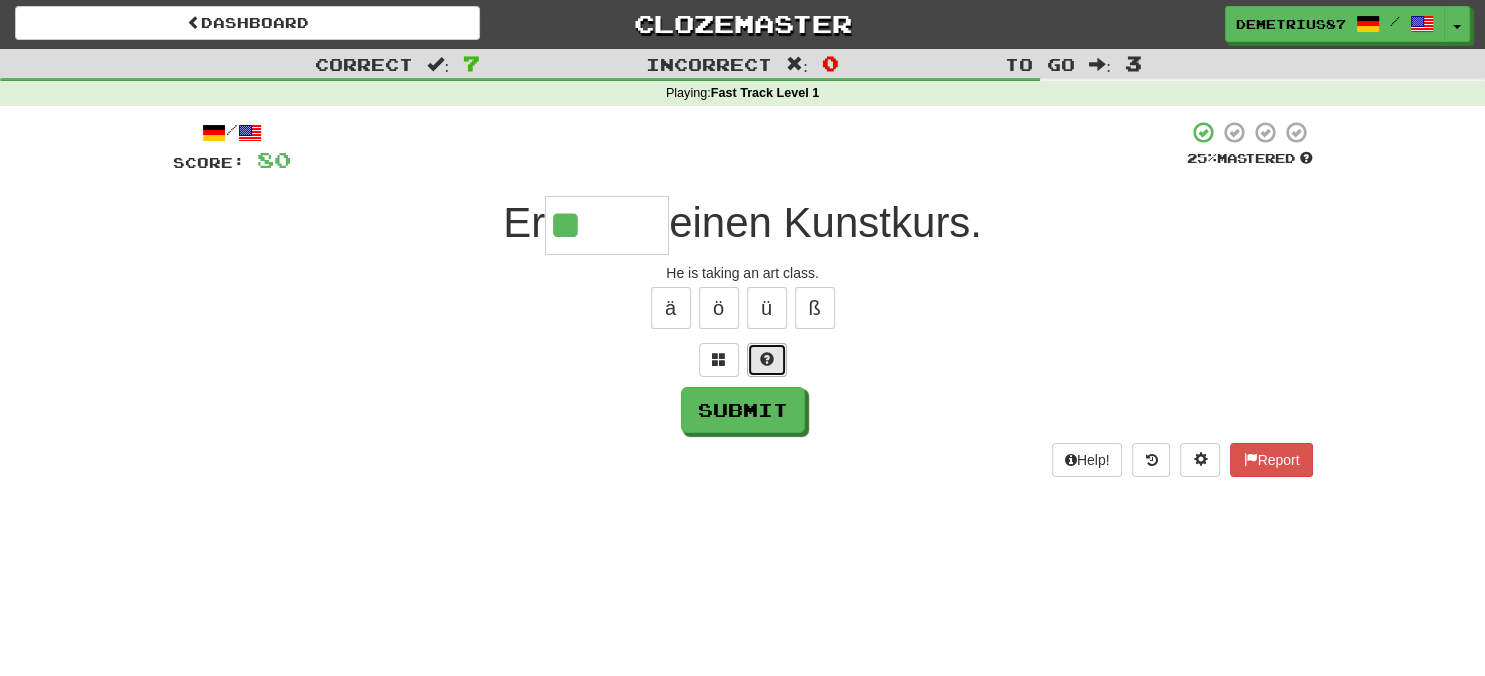click at bounding box center (767, 360) 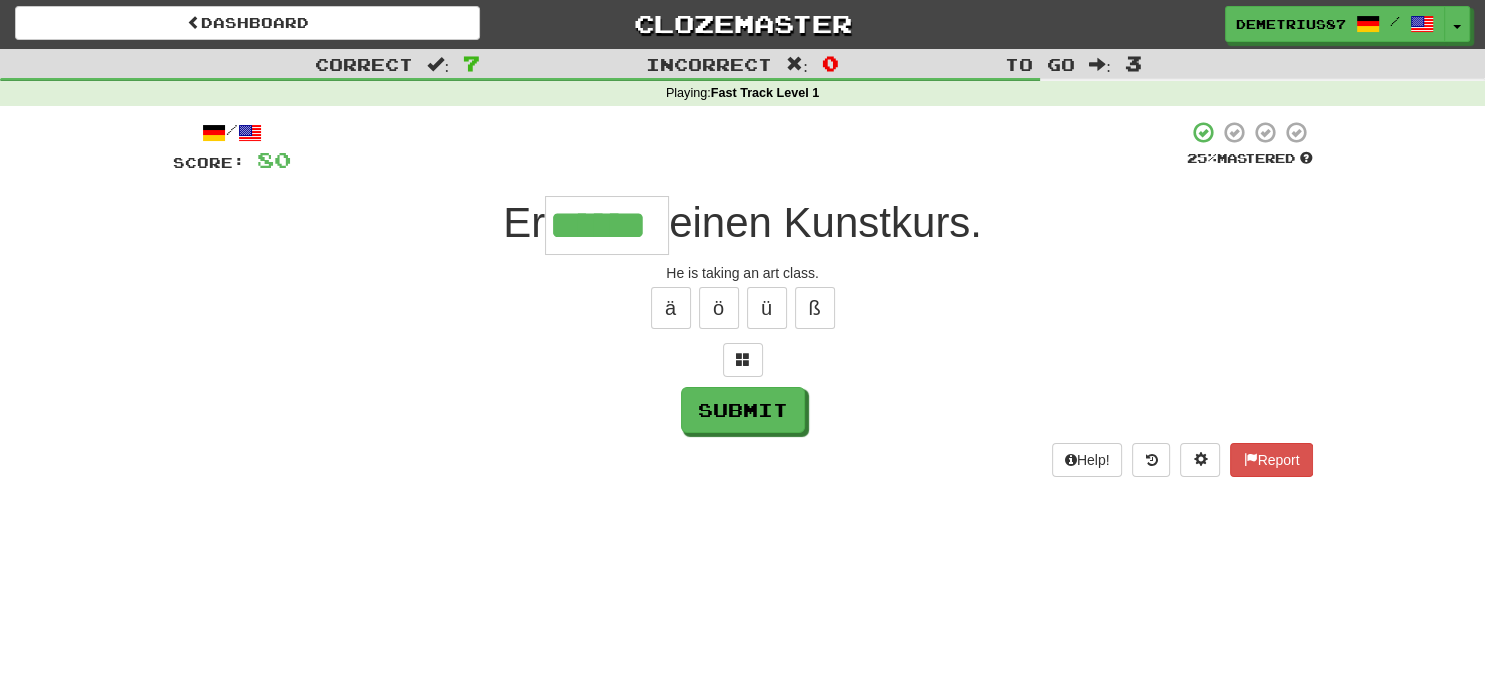 type on "******" 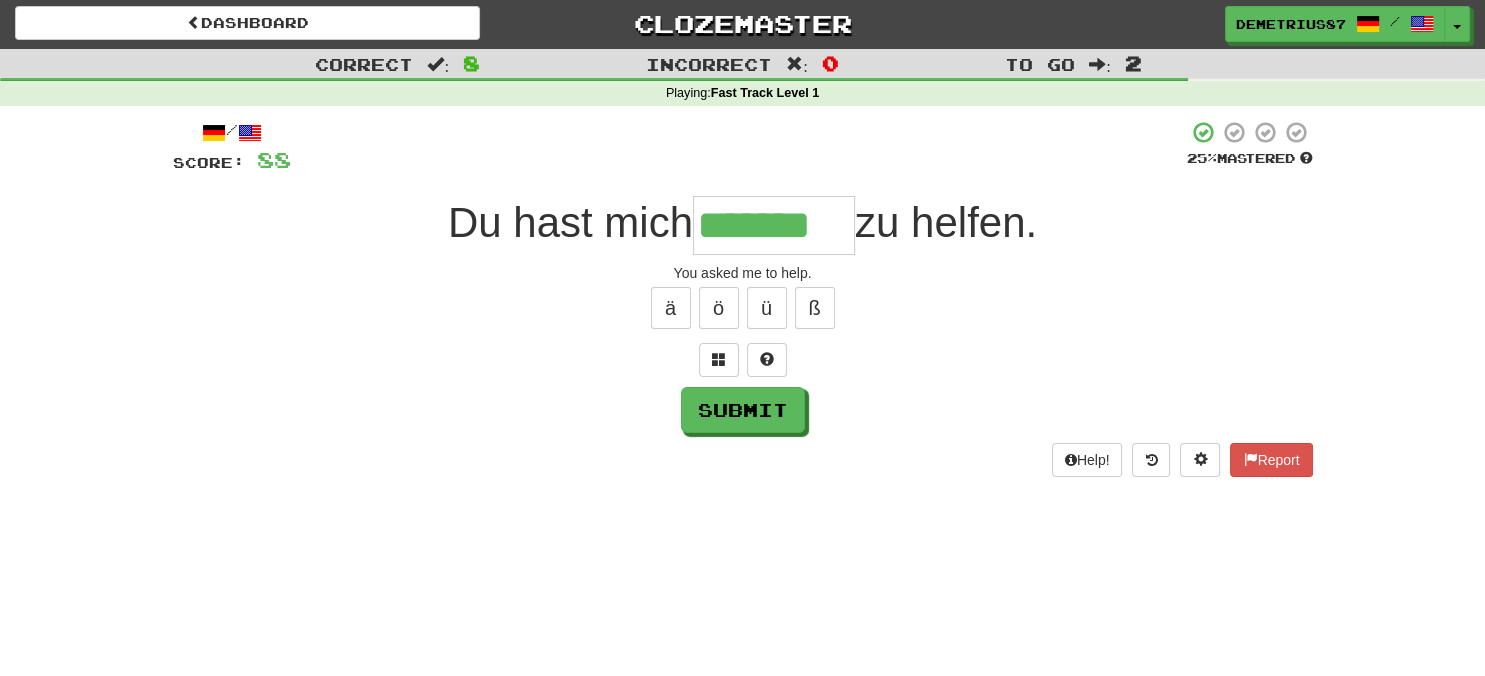 type on "*******" 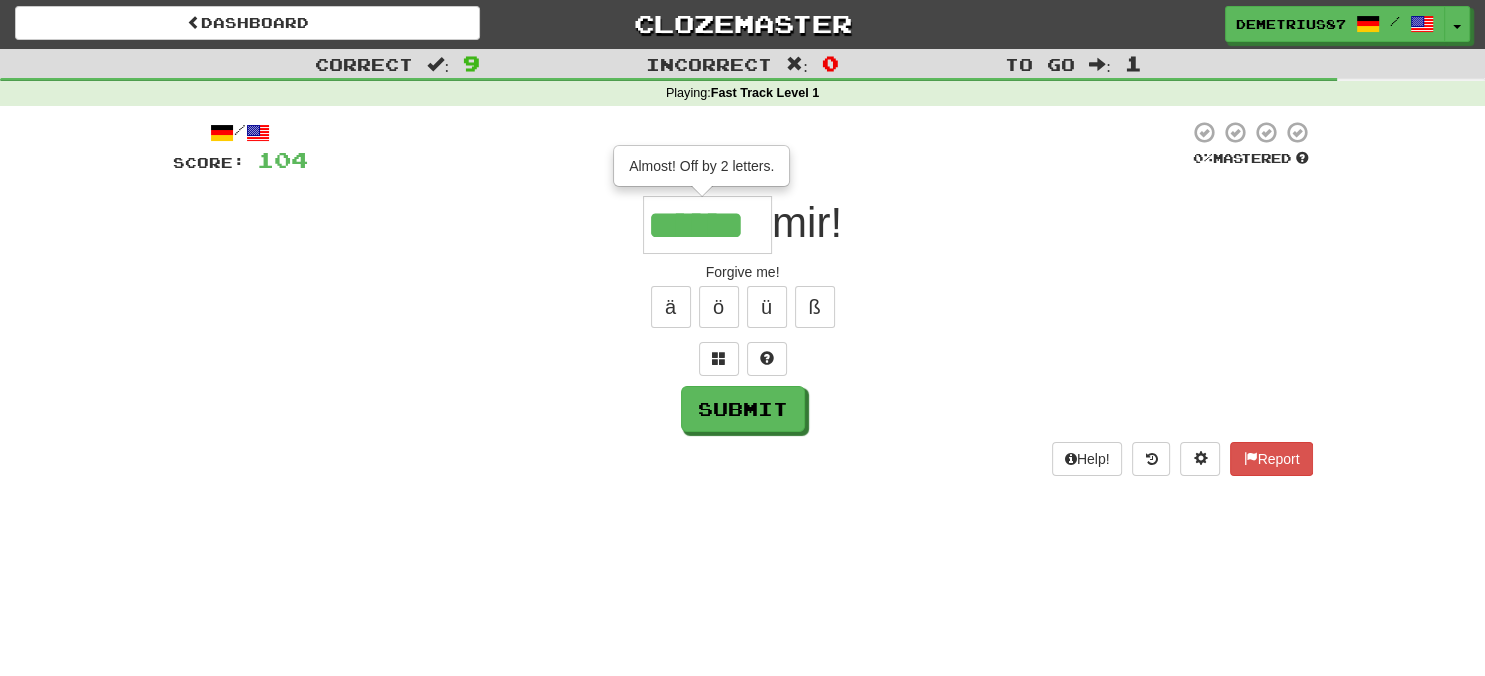 scroll, scrollTop: 0, scrollLeft: 0, axis: both 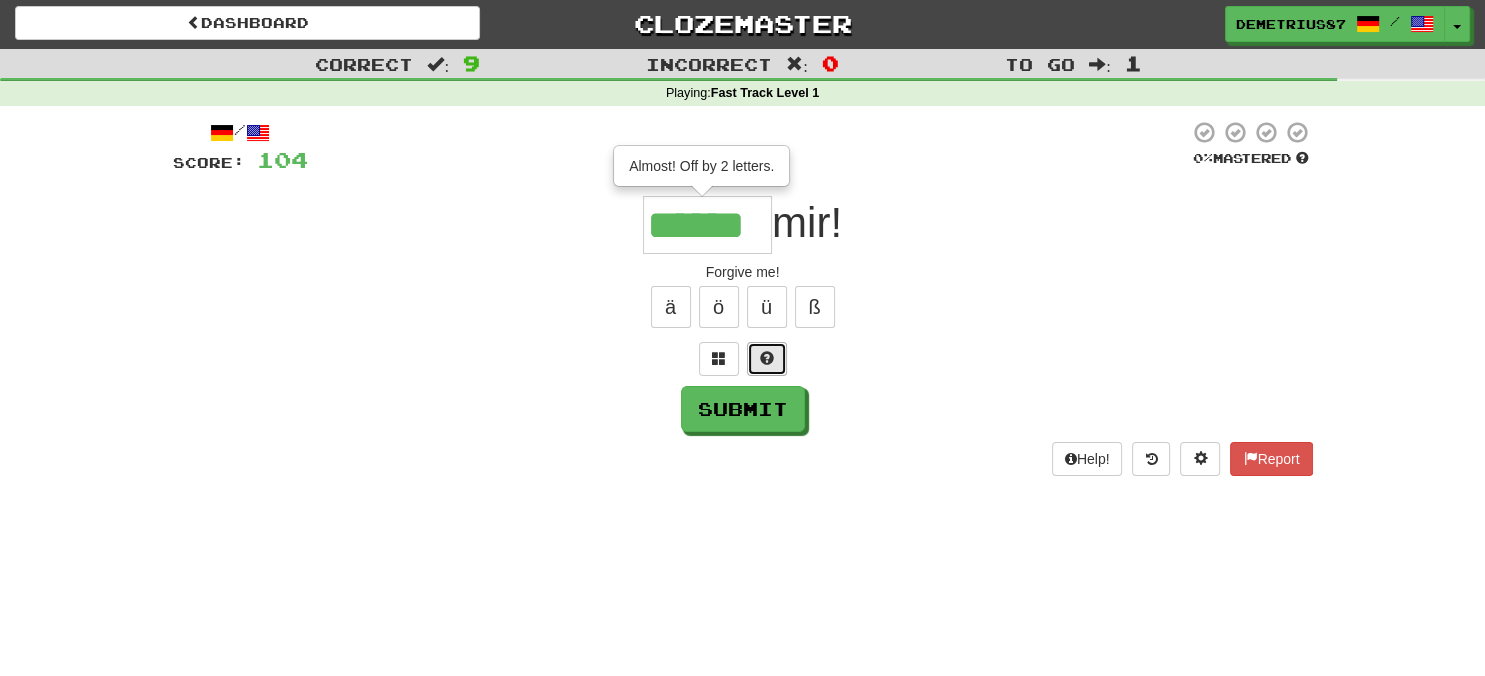click at bounding box center [767, 359] 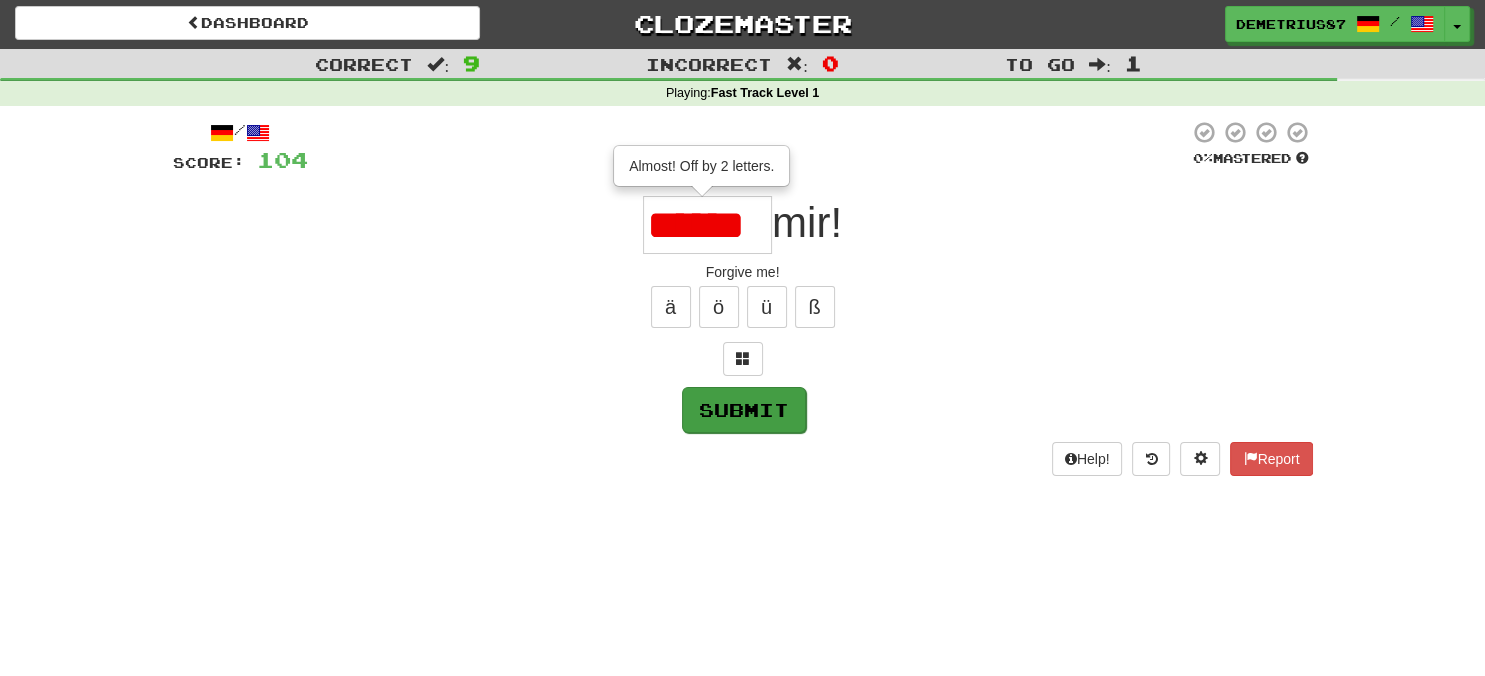 scroll, scrollTop: 0, scrollLeft: 0, axis: both 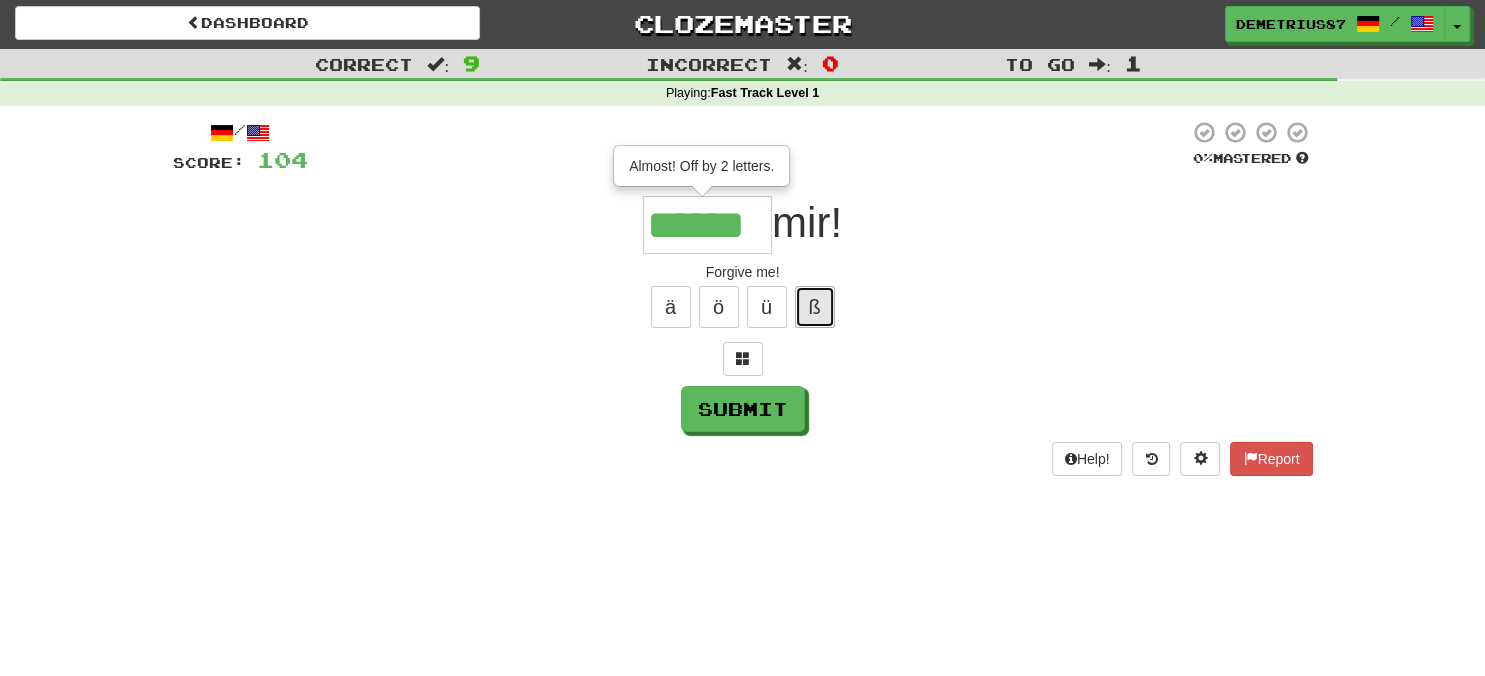 click on "ß" at bounding box center [815, 307] 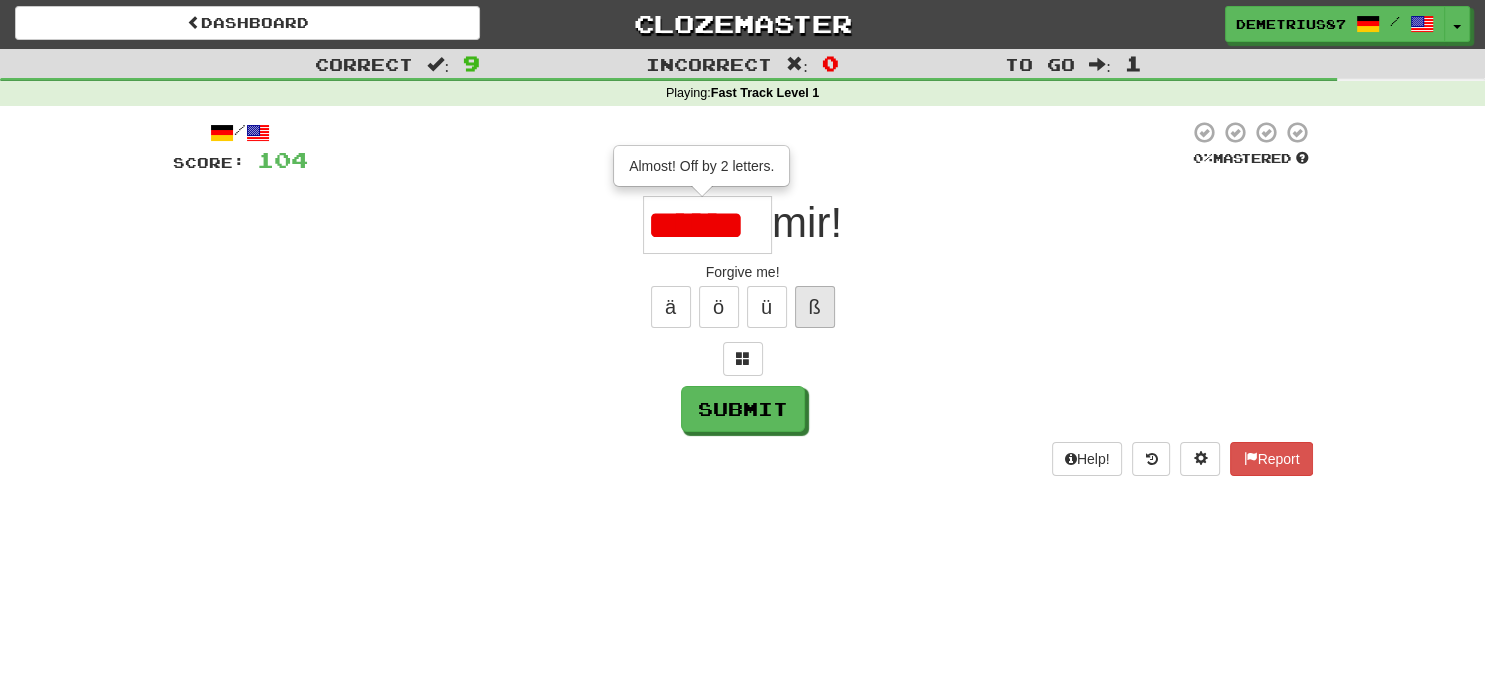 scroll, scrollTop: 0, scrollLeft: 0, axis: both 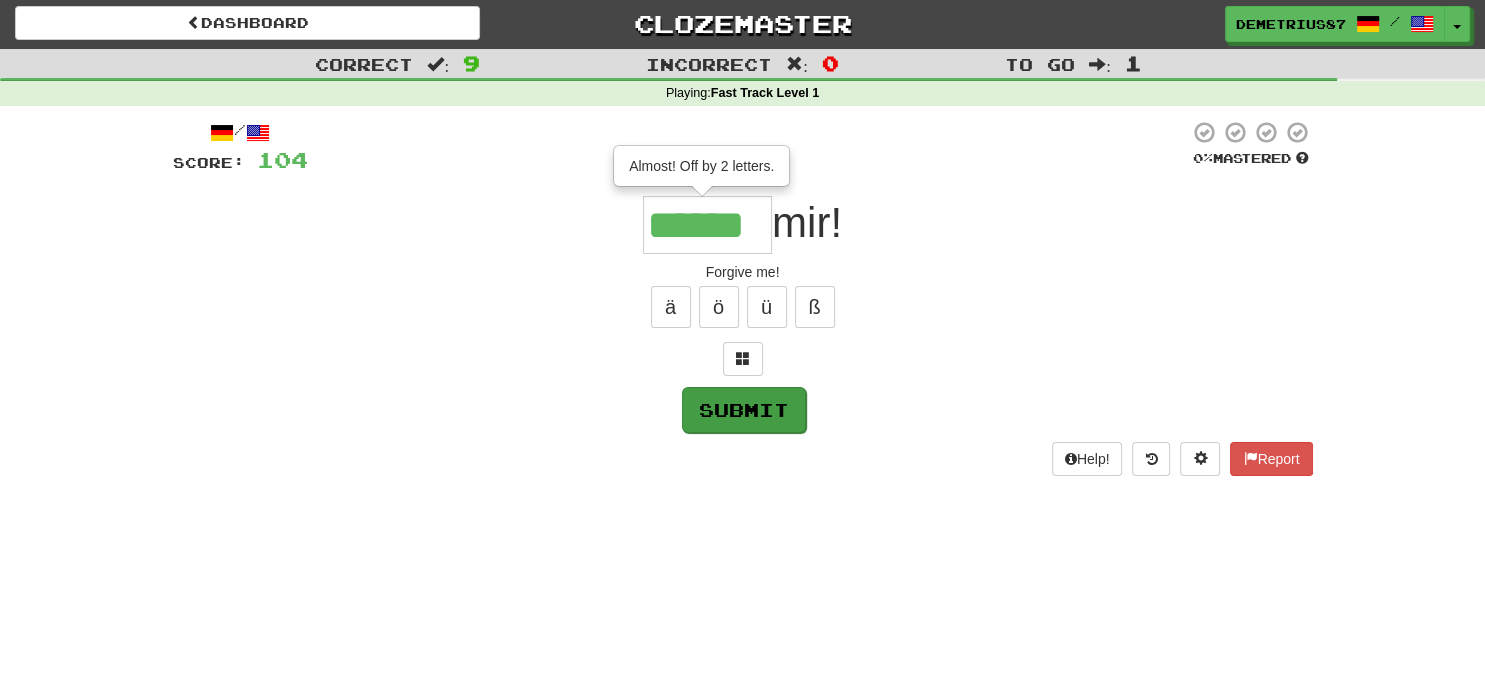 type on "******" 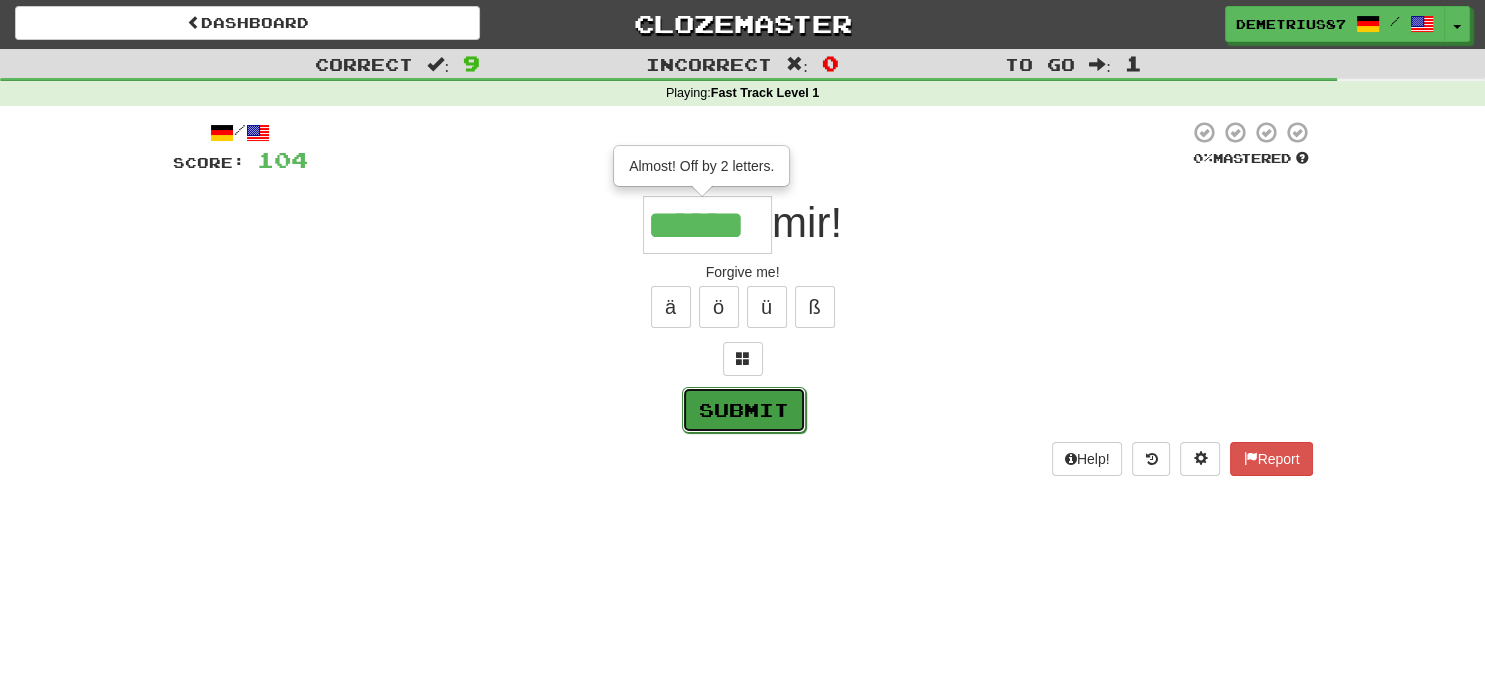 click on "Submit" at bounding box center [744, 410] 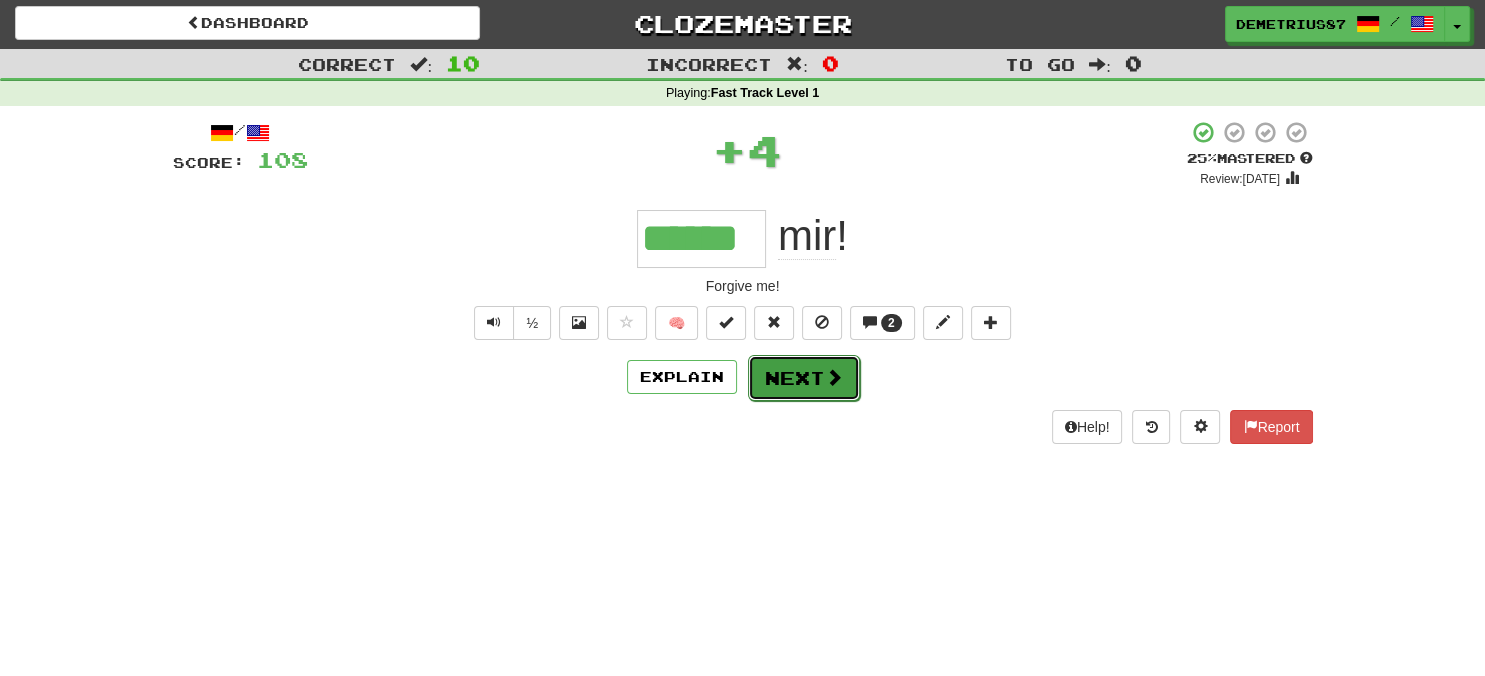 click on "Next" at bounding box center (804, 378) 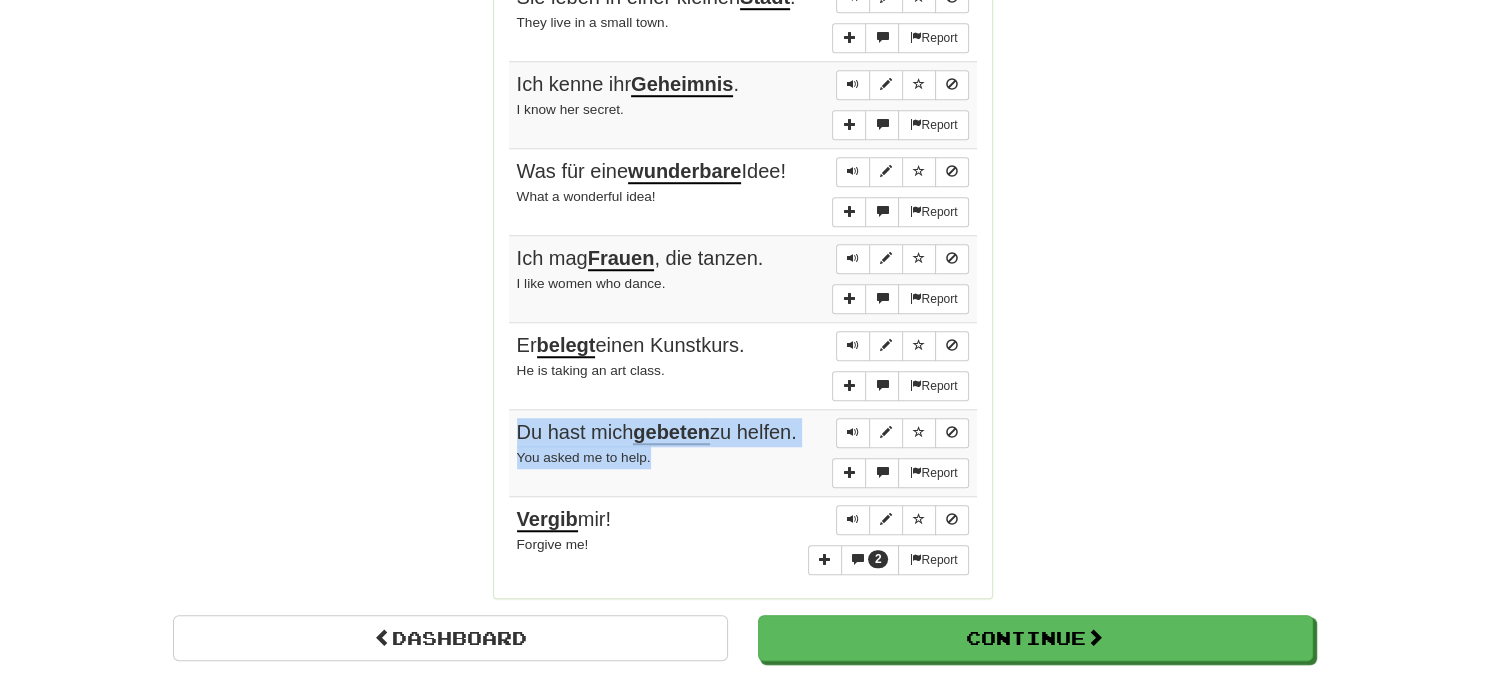 drag, startPoint x: 519, startPoint y: 417, endPoint x: 649, endPoint y: 437, distance: 131.52946 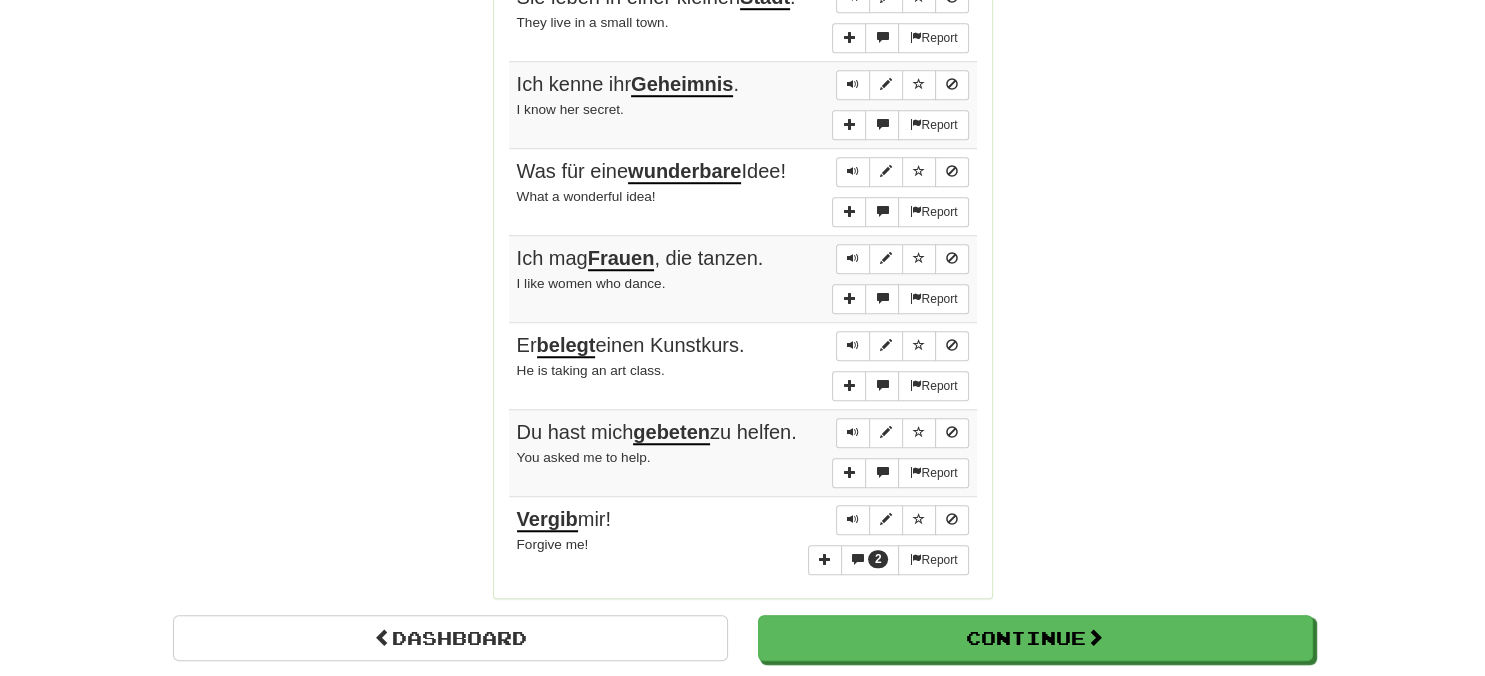 click on "Round Results Stats: Score:   + 108 Time:   2 : 18 New:   5 Review:   5 Correct:   10 Incorrect:   0 Get fluent faster. Get  Clozemaster Pro   Progress: Fast Track Level 1 Playing:  491  /  1 000 + 5 48.6% 49.1% Mastered:  0  /  1 000 0% Ready for Review:  10  /  Level:  32 ⬆🎉🙌 565  points to level  33  - keep going! Ranked:  543 rd  this week Sentences:  Report Ich liebe diese  Geschichte . I love that story.  Report Ja, ich bin  [DATE]  gegangen. Yes, I went [DATE].  Report Ich habe ein verletztes  Auge . I have an injured eye.  Report Sie leben in einer kleinen  Stadt . They live in a small town.  Report Ich kenne ihr  Geheimnis . I know her secret.  Report Was für eine  wunderbare  Idee! What a wonderful idea!  Report Ich mag  Frauen , die tanzen. I like women who dance.  Report Er  belegt  einen Kunstkurs. He is taking an art class.  Report Du hast mich  gebeten  zu helfen. You asked me to help. 2  Report Vergib  mir! Forgive me!" at bounding box center (743, -307) 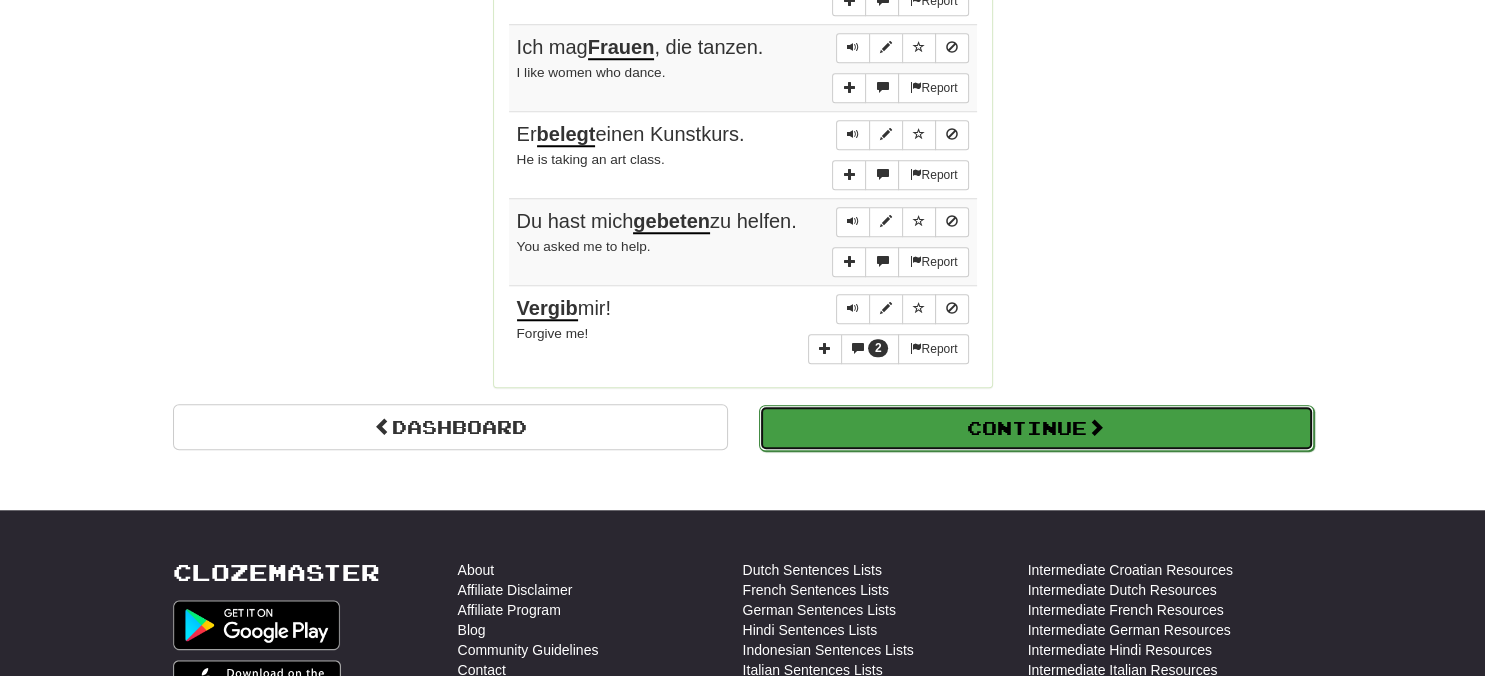 click at bounding box center [1096, 427] 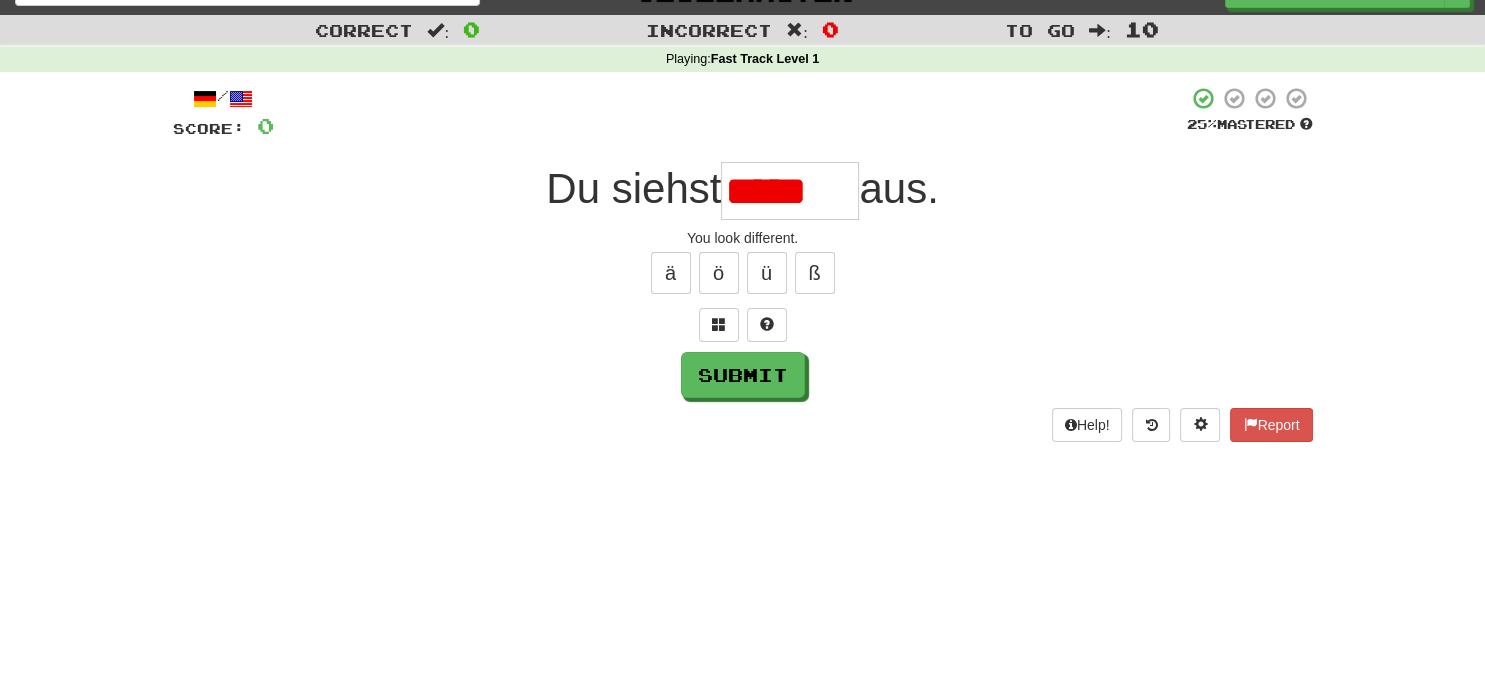 scroll, scrollTop: 0, scrollLeft: 0, axis: both 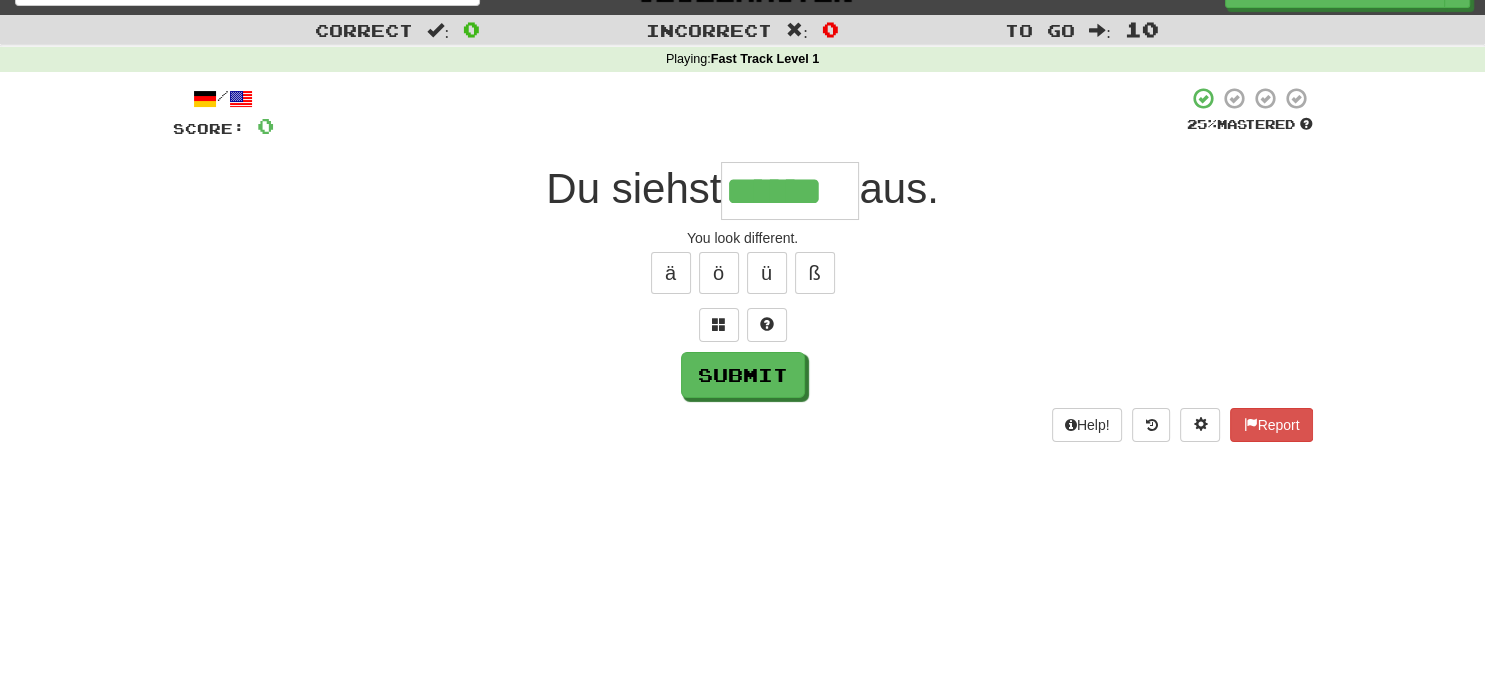 type on "******" 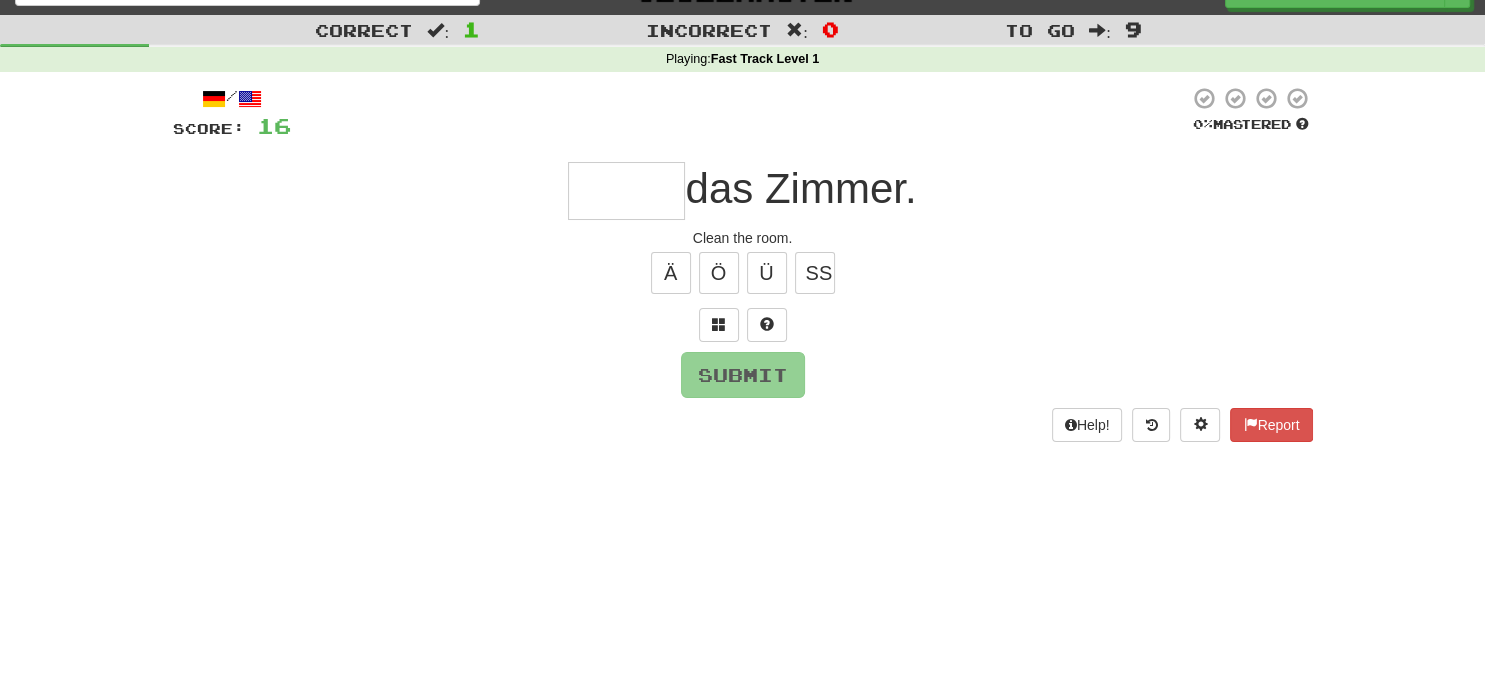 type on "*" 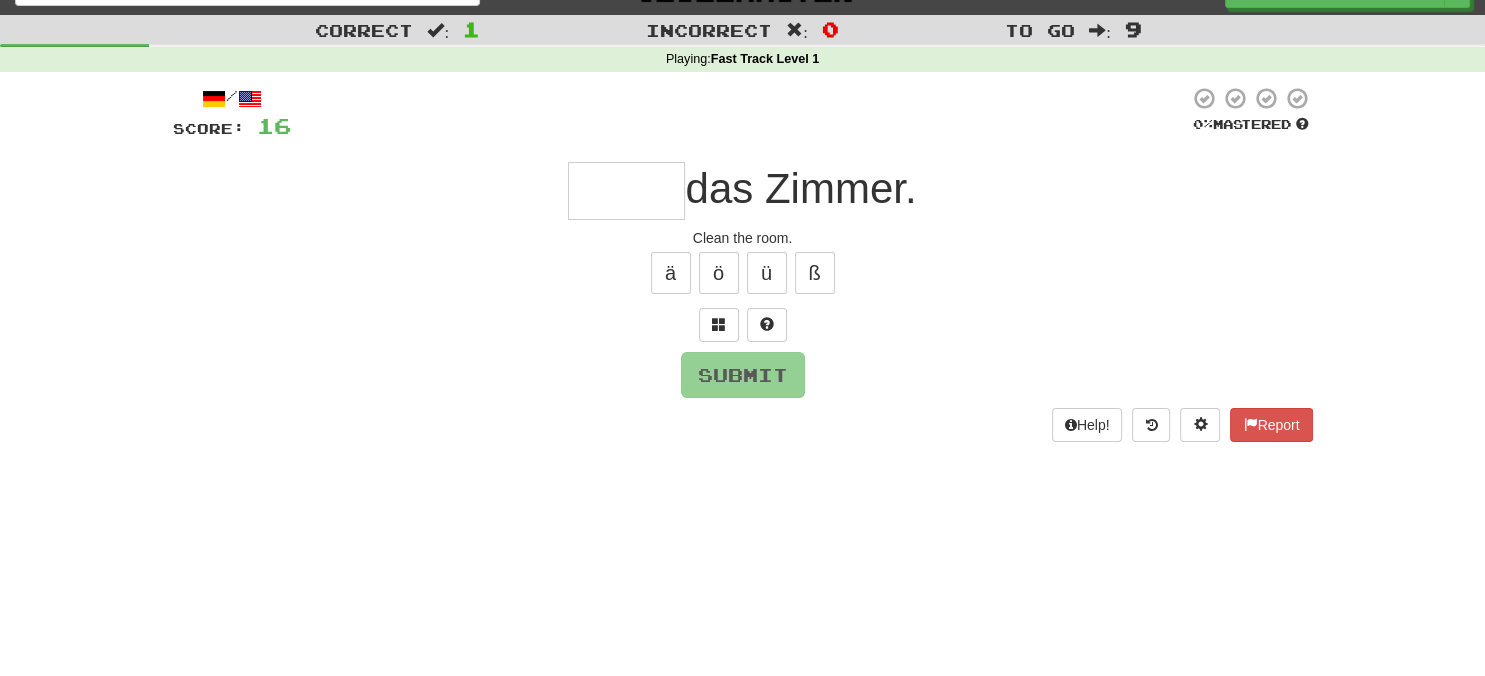 type on "*" 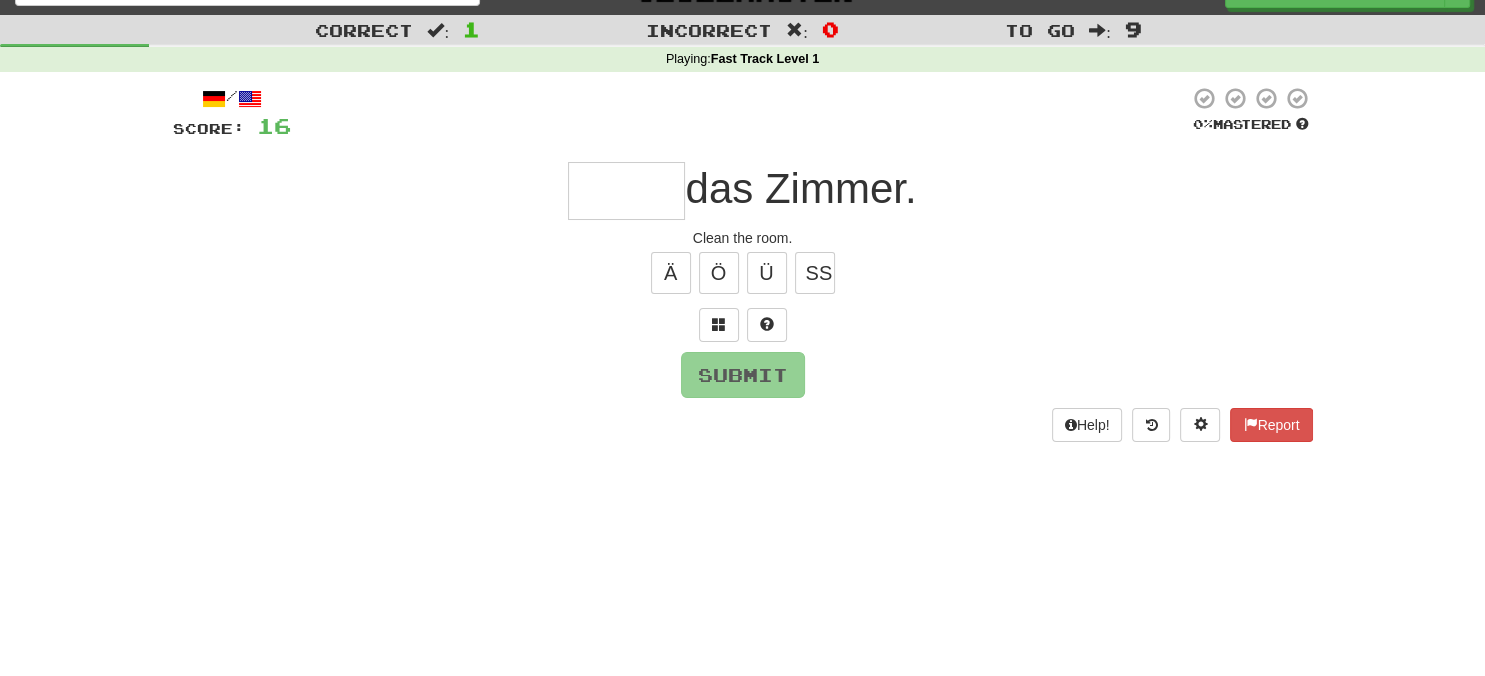 type on "*" 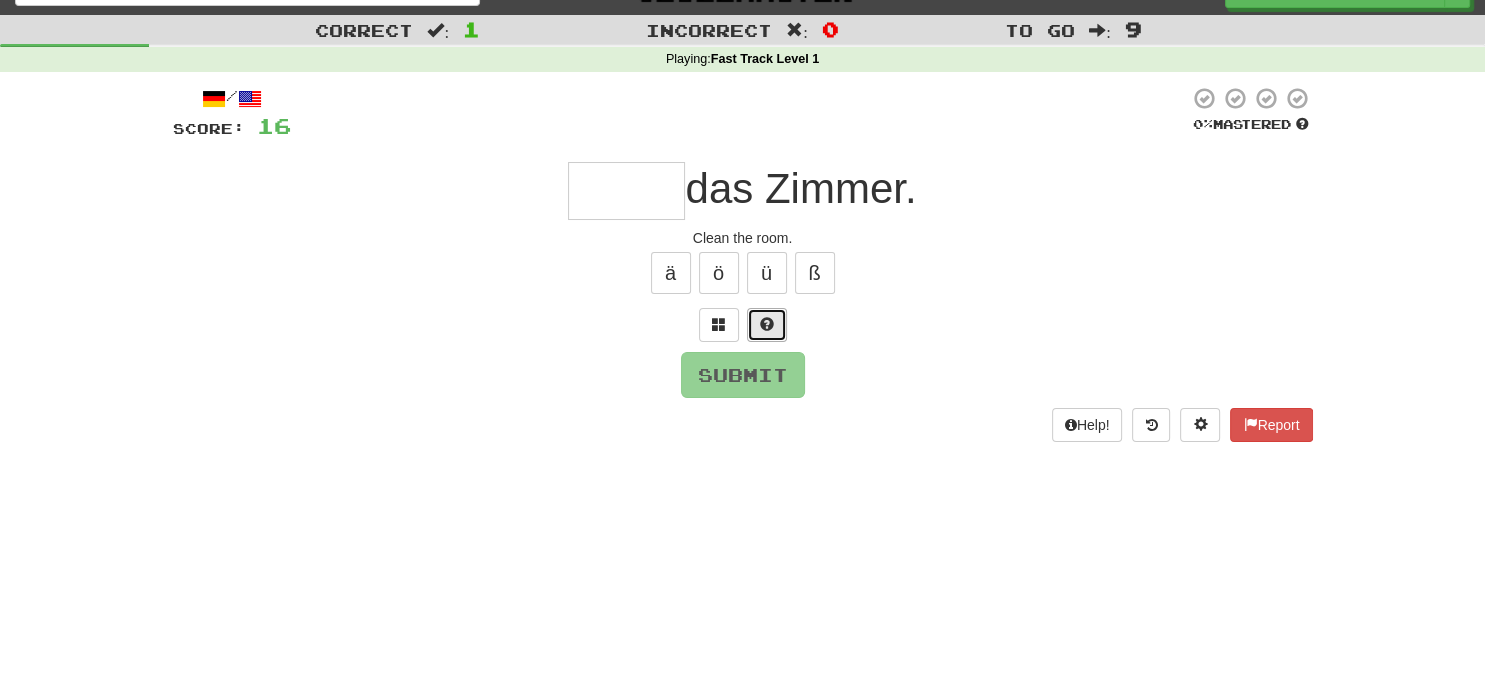 click at bounding box center [767, 325] 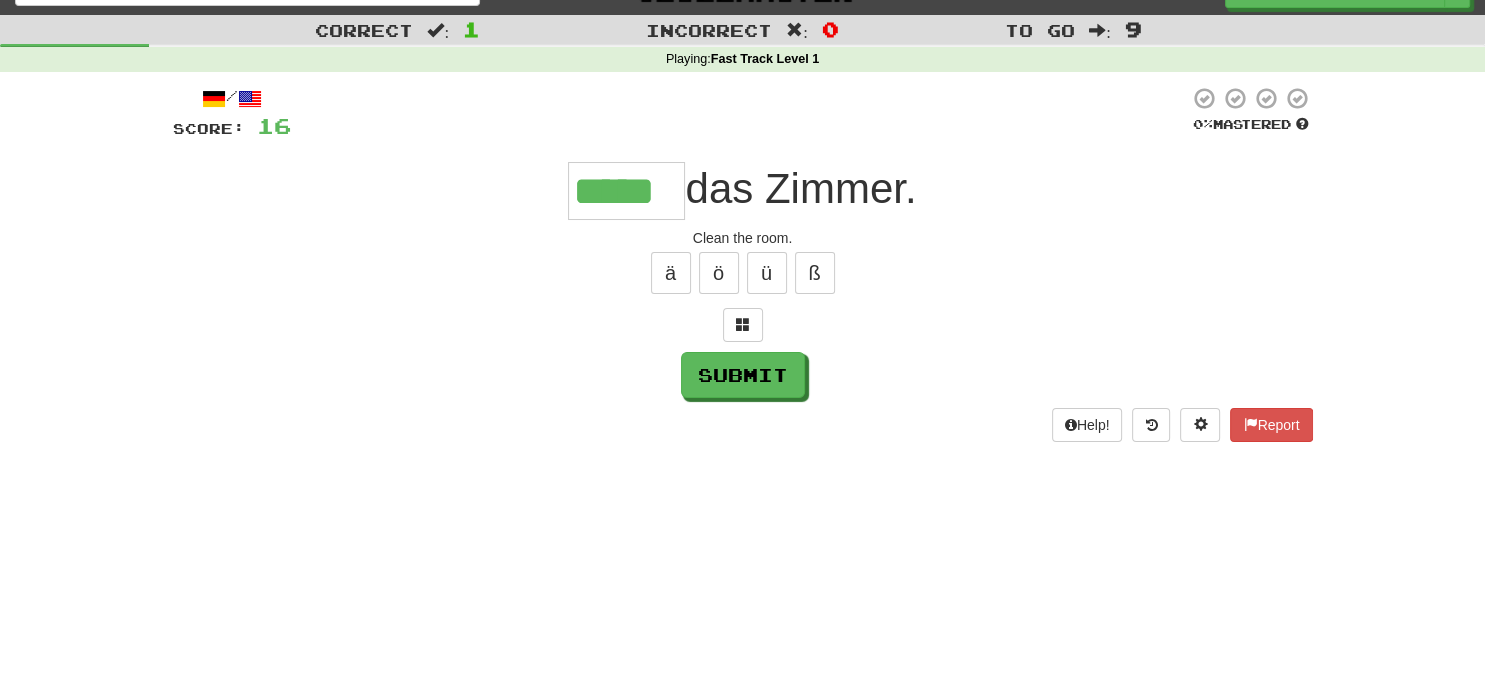 type on "*****" 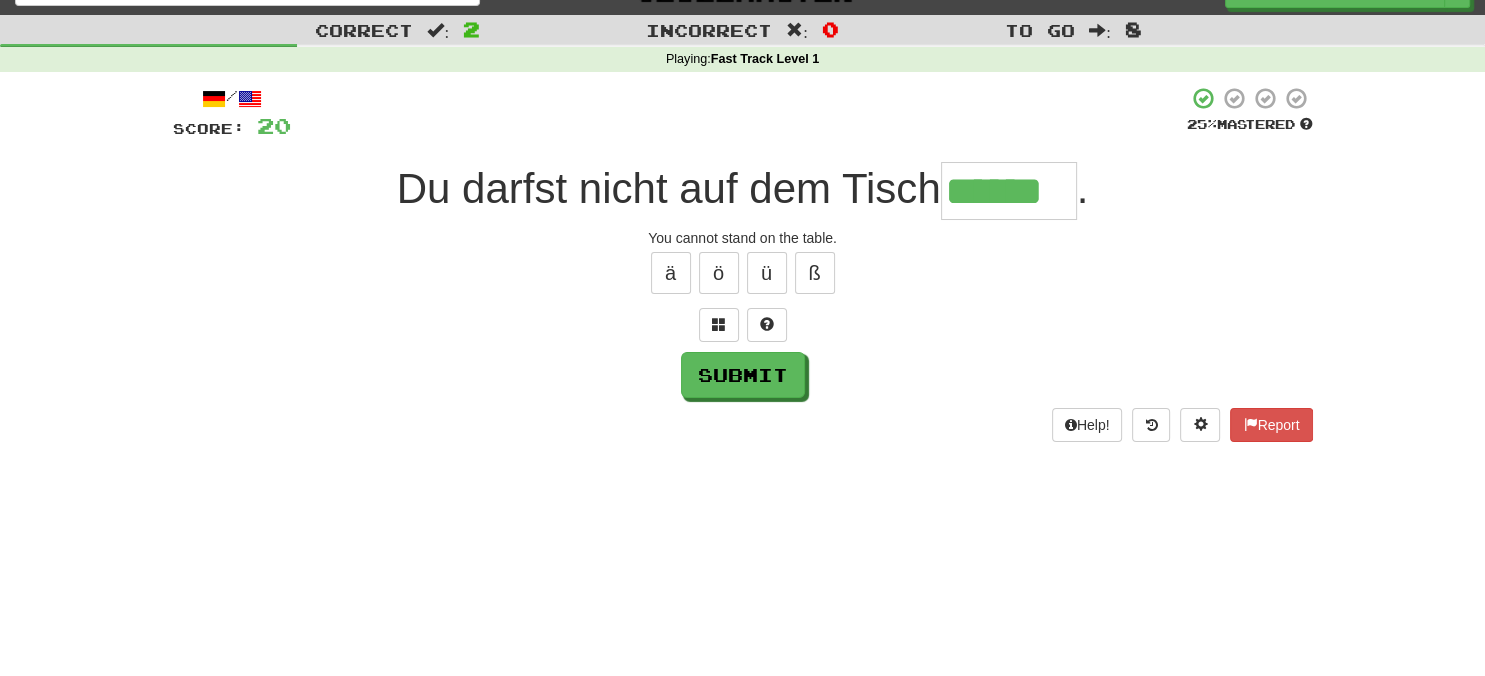 type on "******" 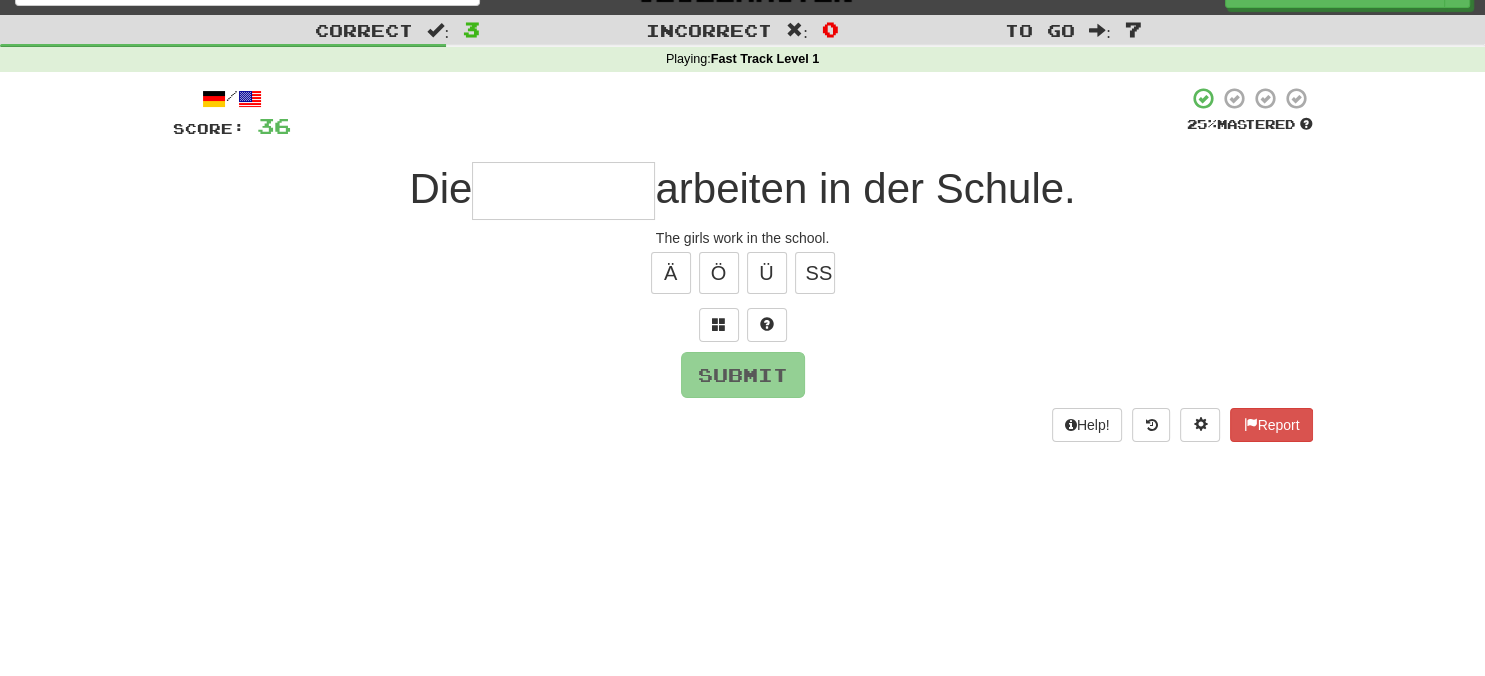 type on "*" 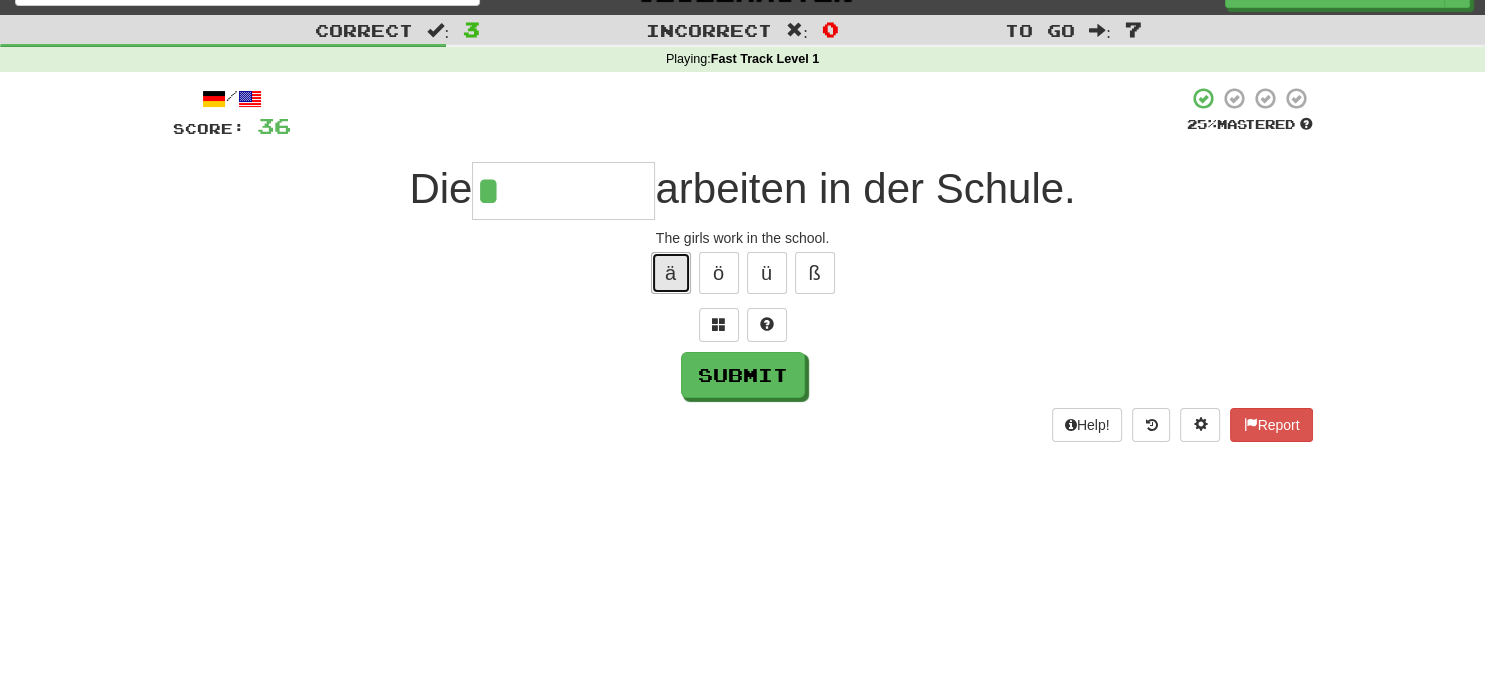 click on "ä" at bounding box center (671, 273) 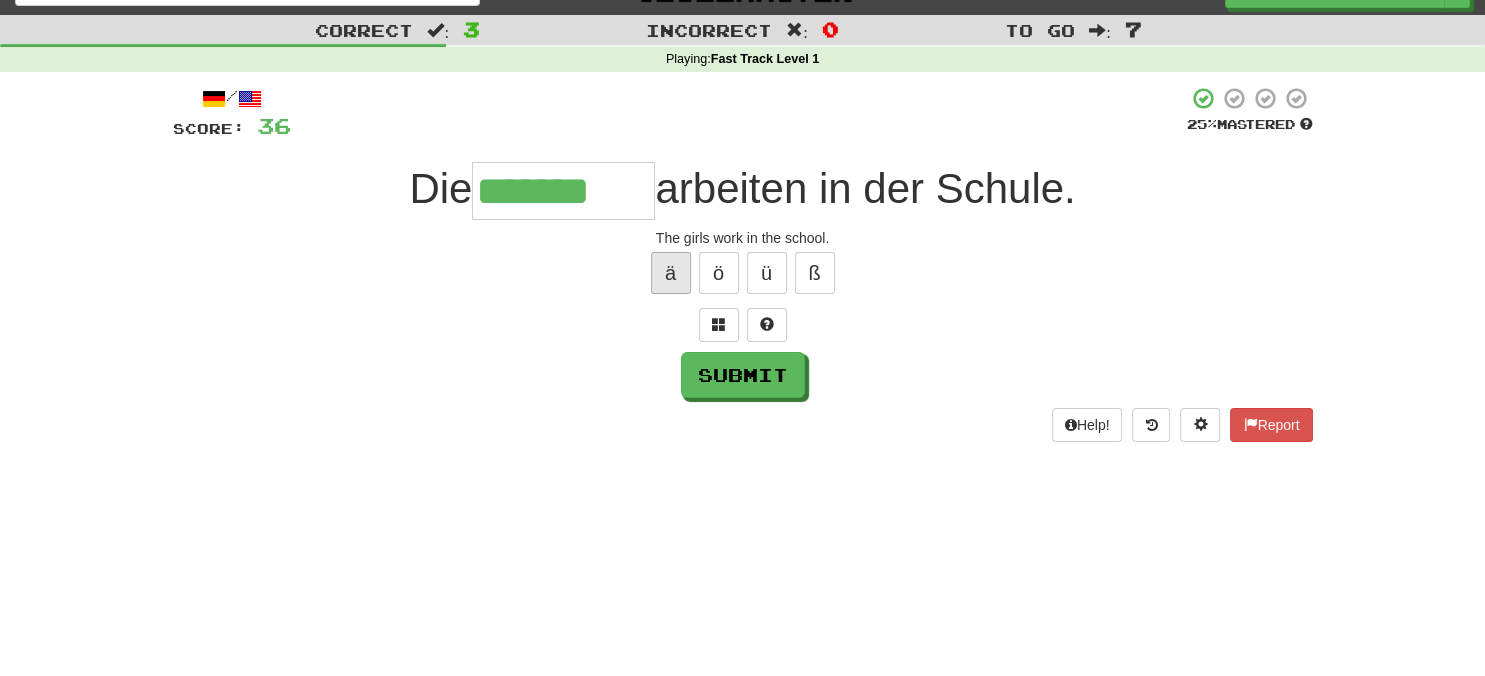 type on "*******" 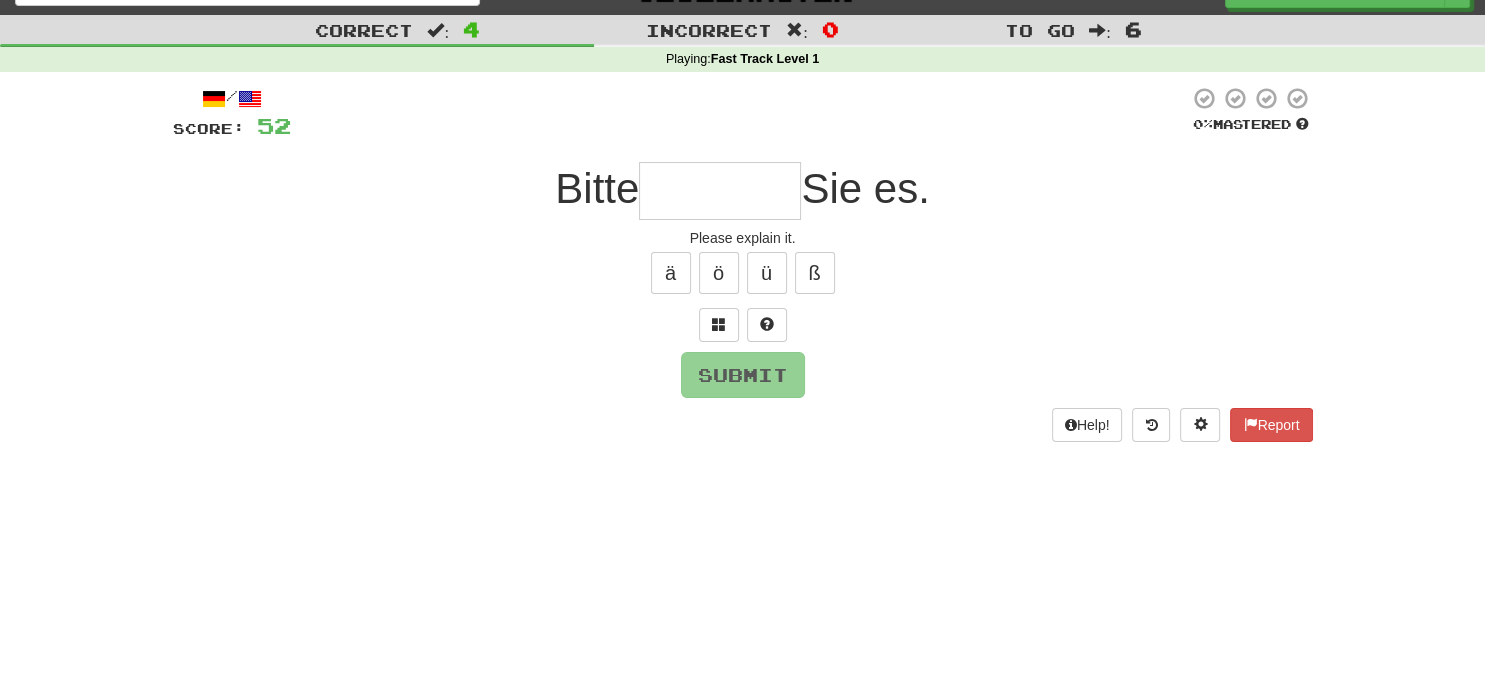 type on "*" 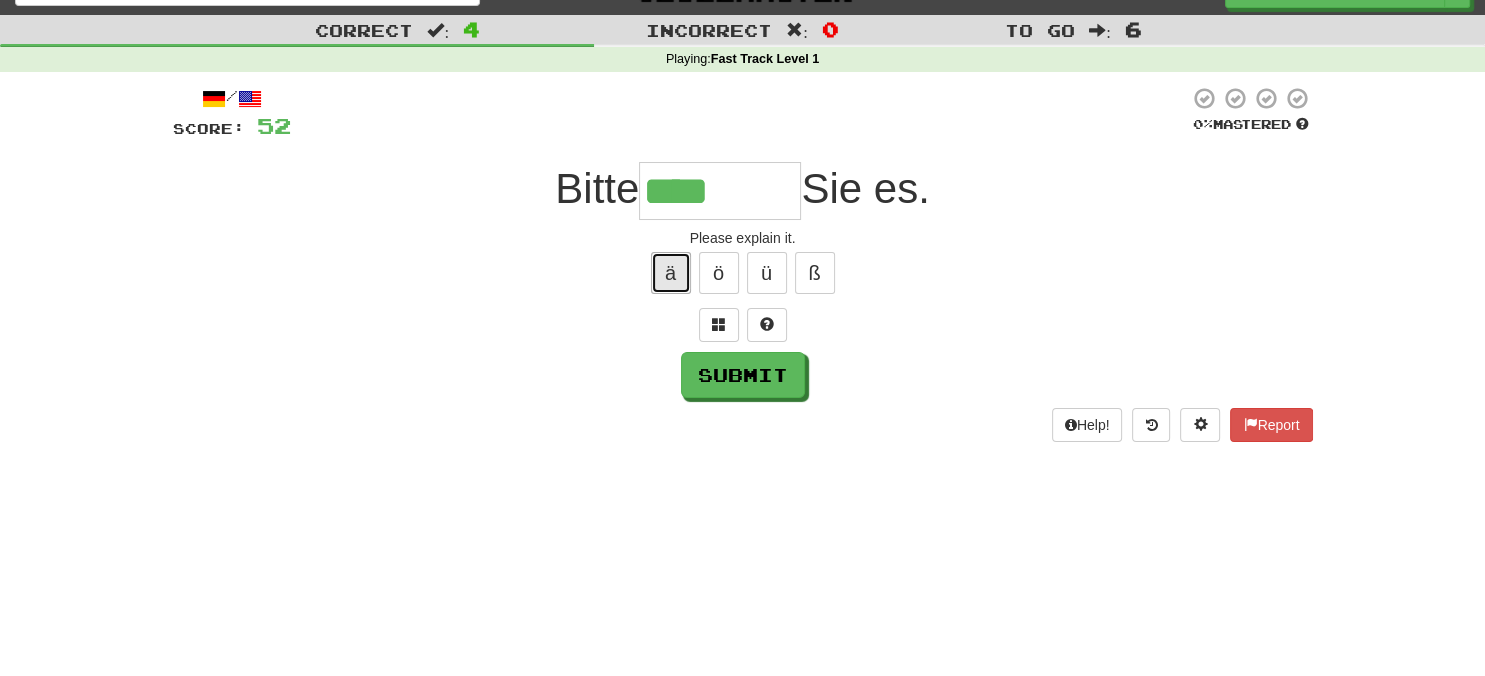 click on "ä" at bounding box center [671, 273] 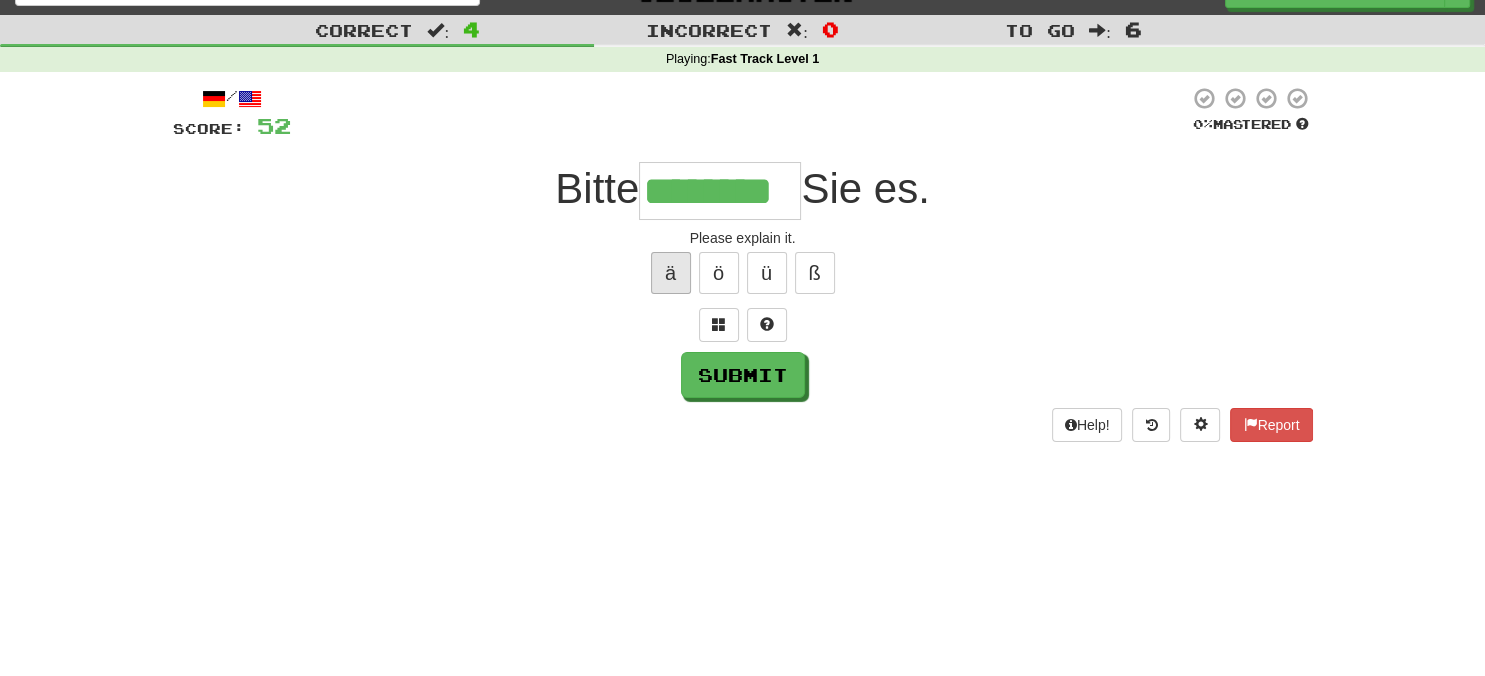 type on "********" 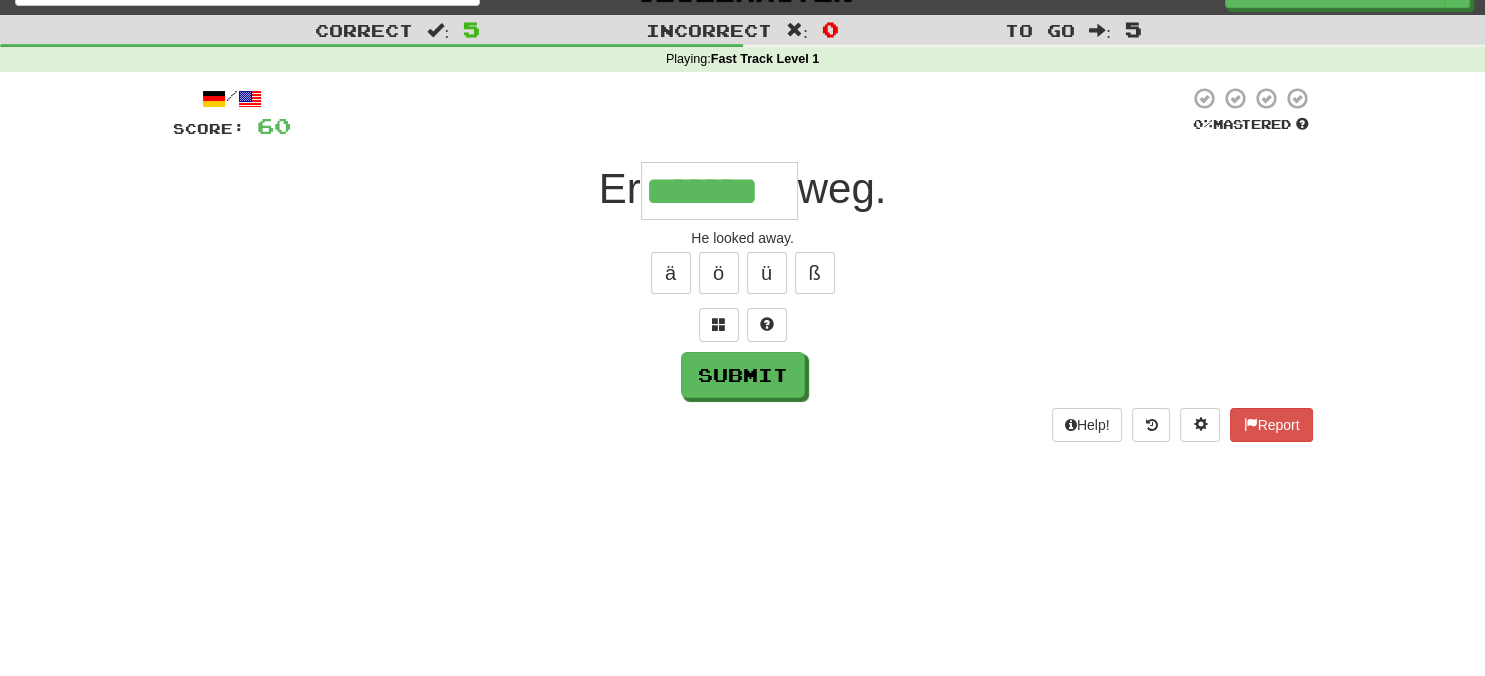 type on "*******" 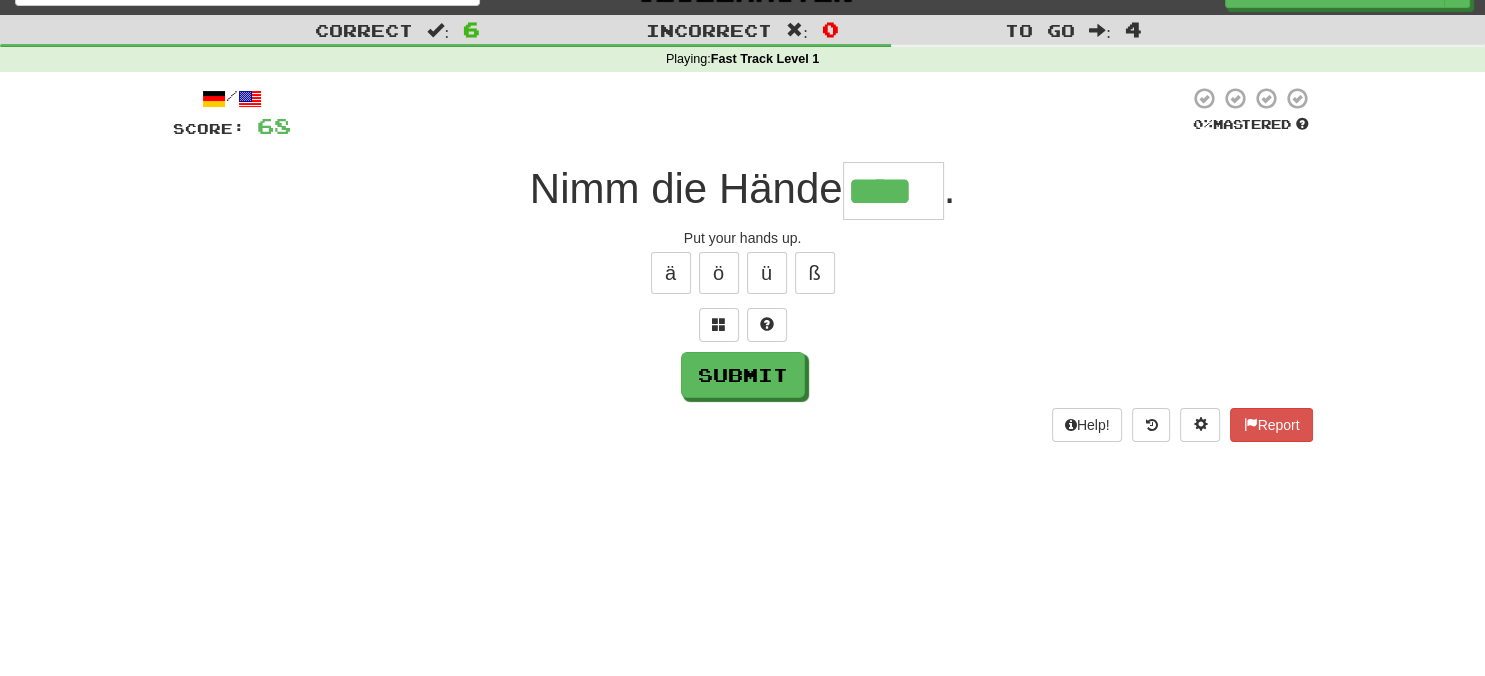 type on "****" 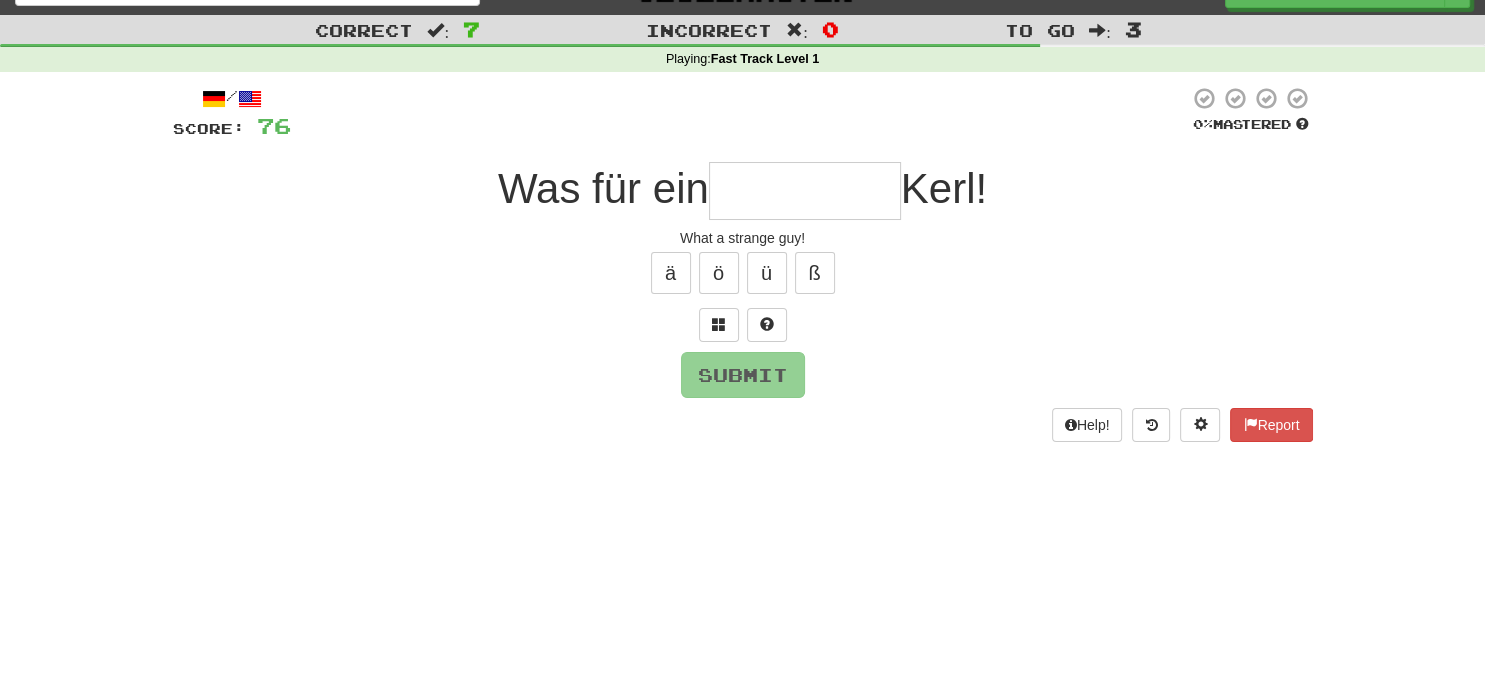 type on "*" 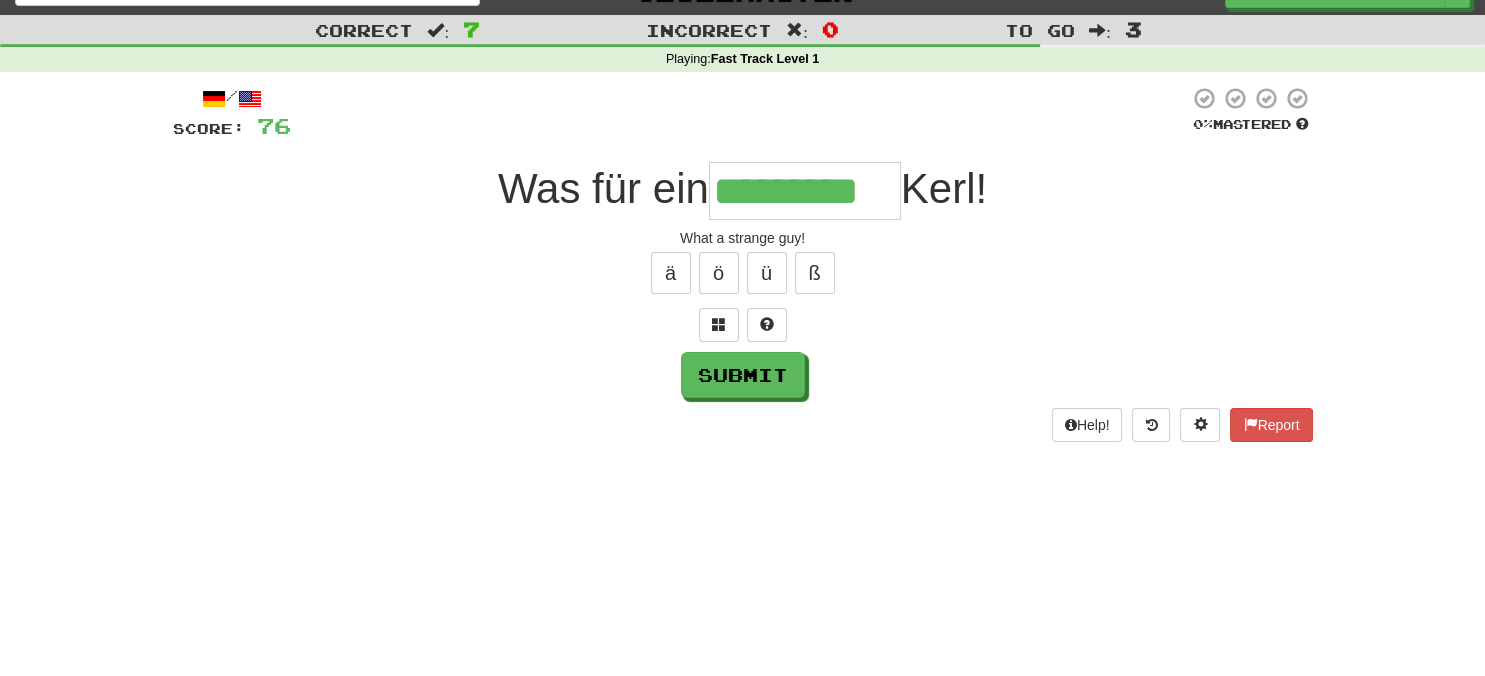 type on "*********" 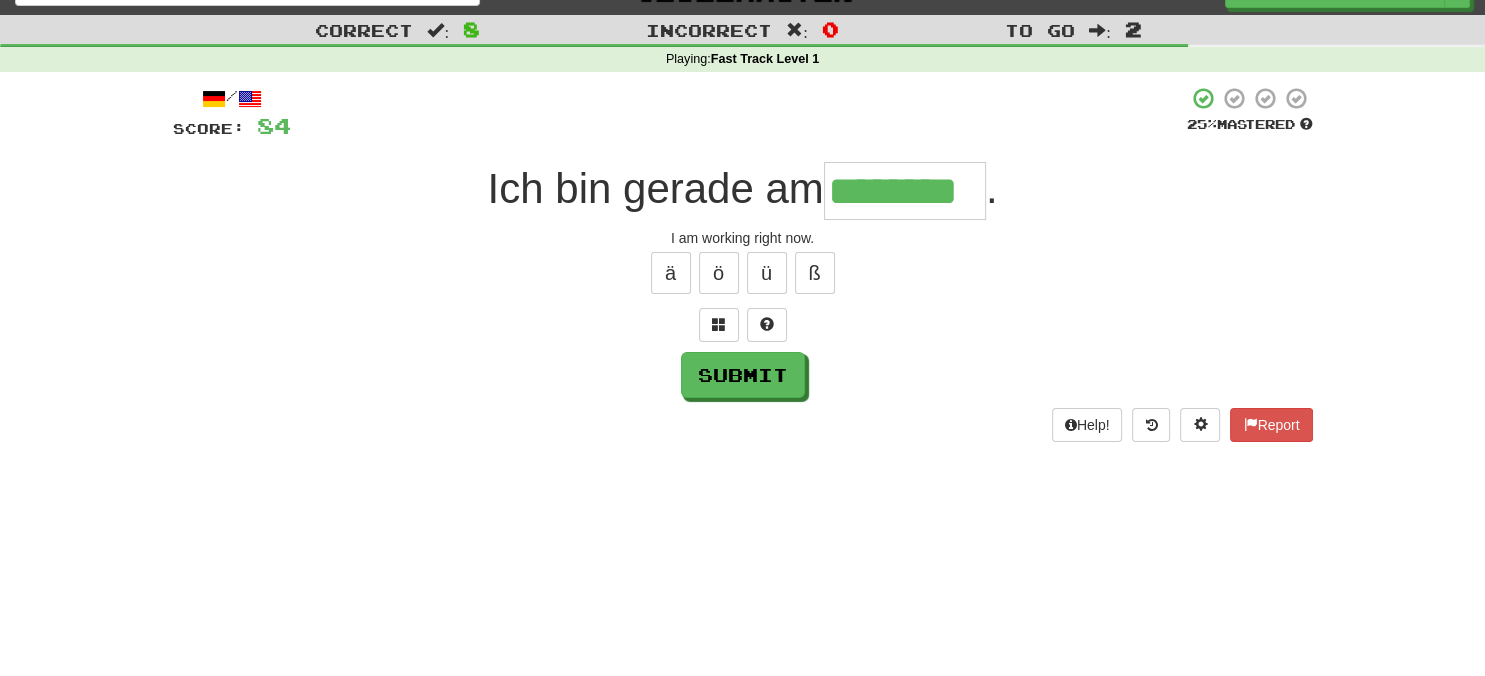 scroll, scrollTop: 0, scrollLeft: 2, axis: horizontal 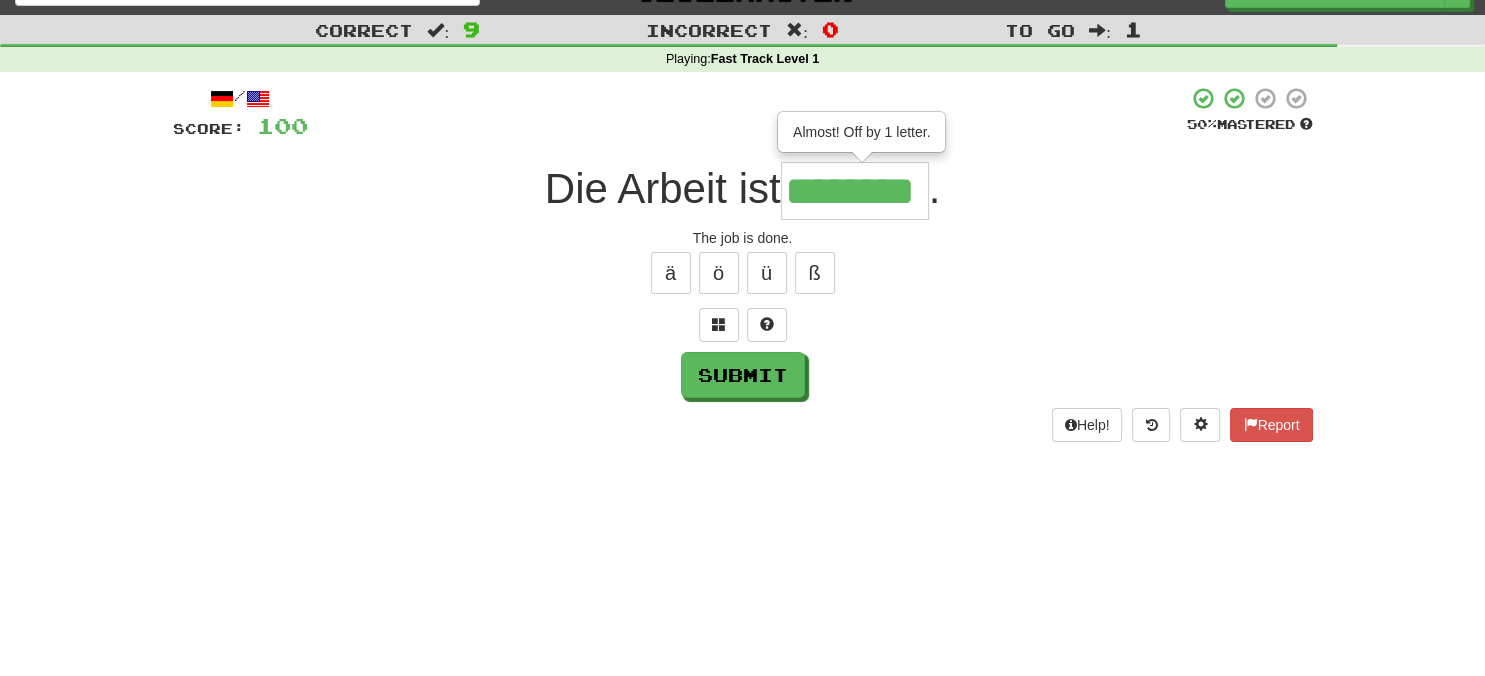 type on "********" 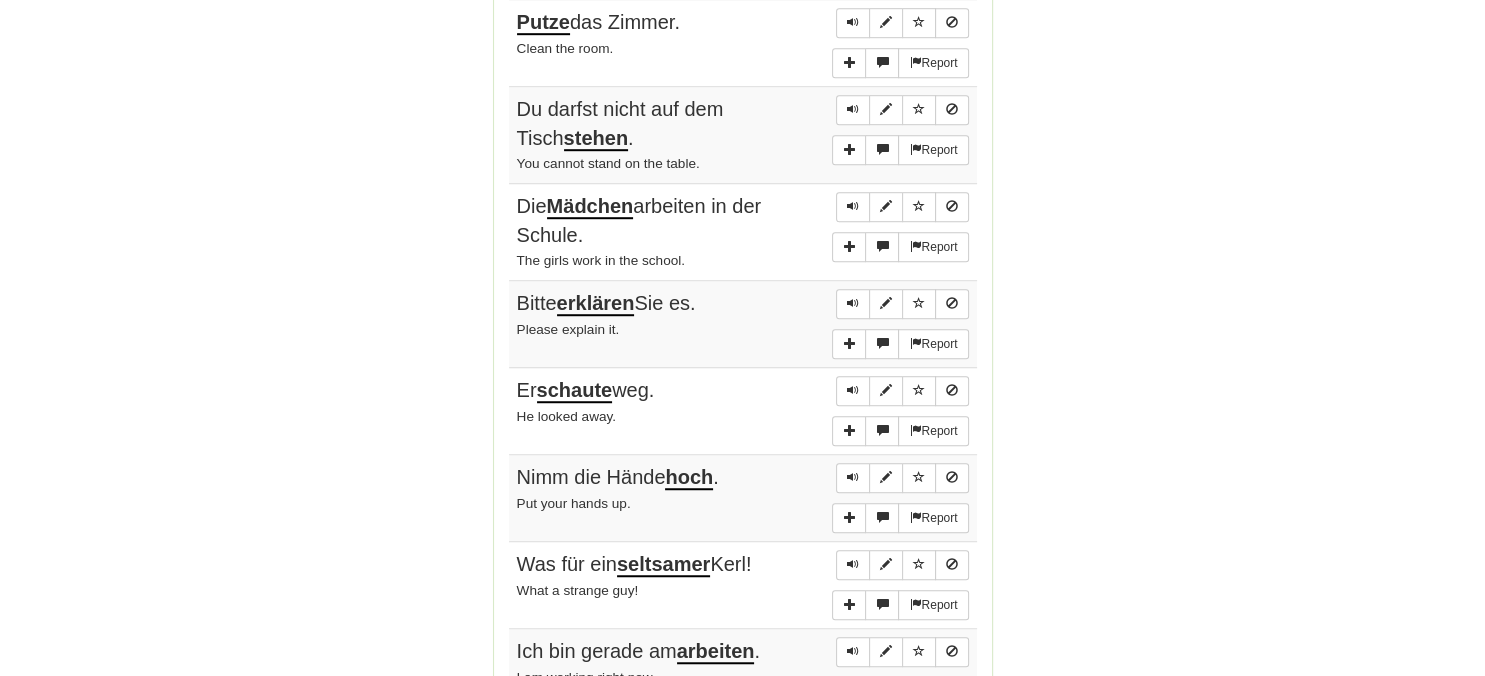 scroll, scrollTop: 1515, scrollLeft: 0, axis: vertical 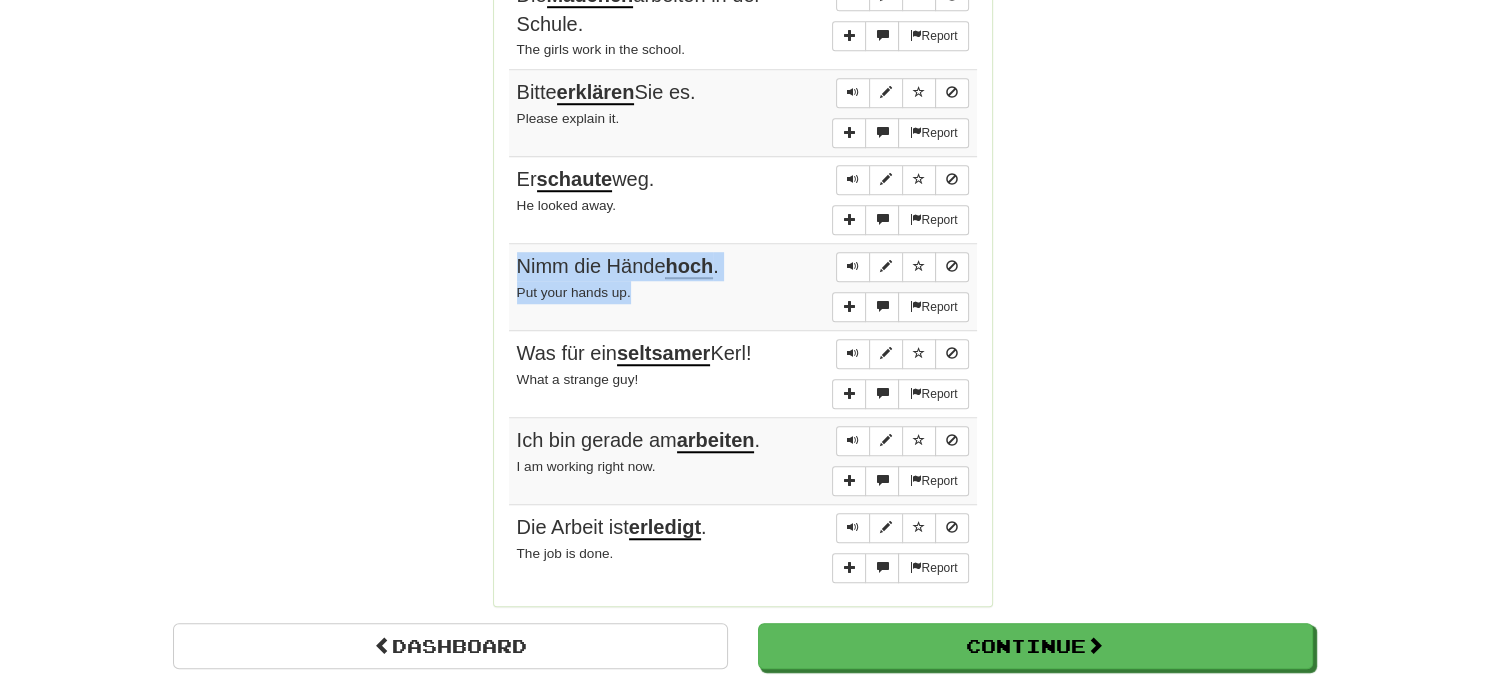 drag, startPoint x: 518, startPoint y: 169, endPoint x: 629, endPoint y: 275, distance: 153.4829 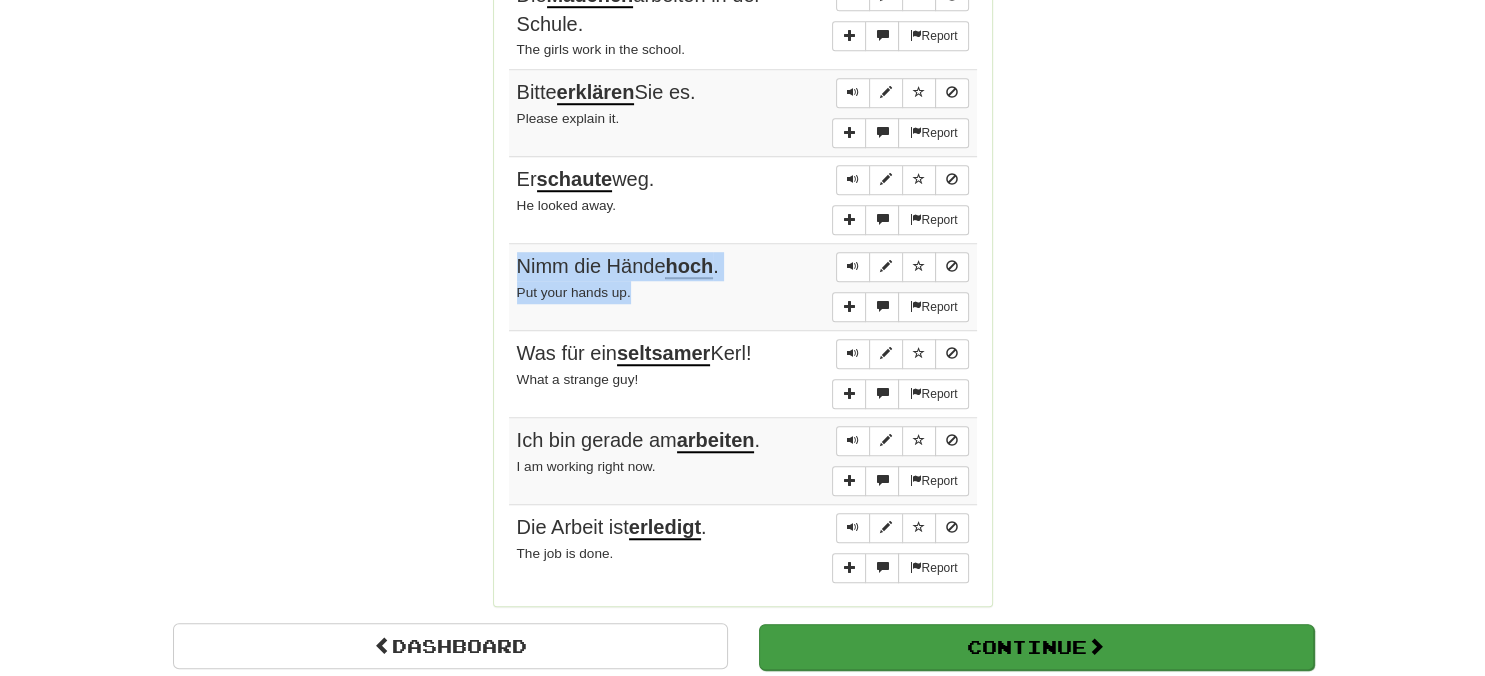 copy on "Nimm die Hände  hoch . Put your hands up." 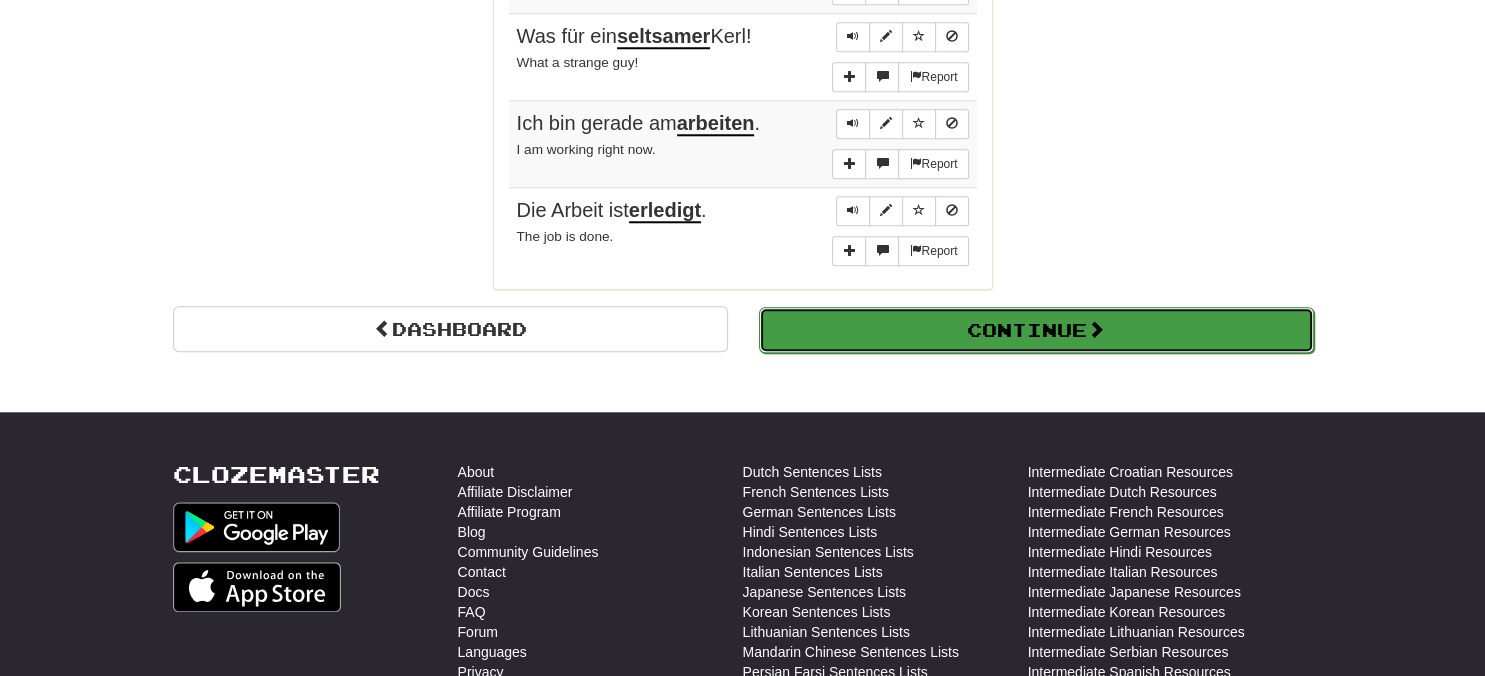 click on "Continue" at bounding box center (1036, 330) 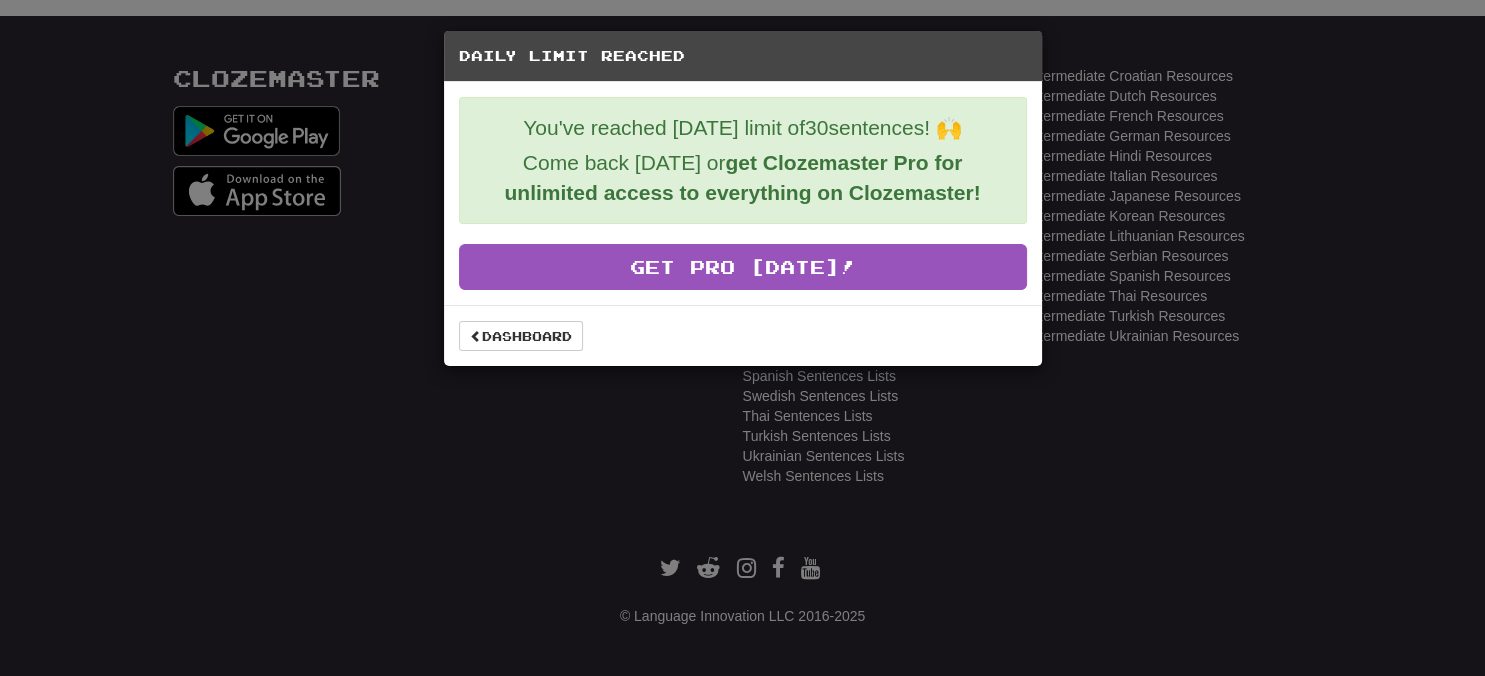 scroll, scrollTop: 0, scrollLeft: 0, axis: both 